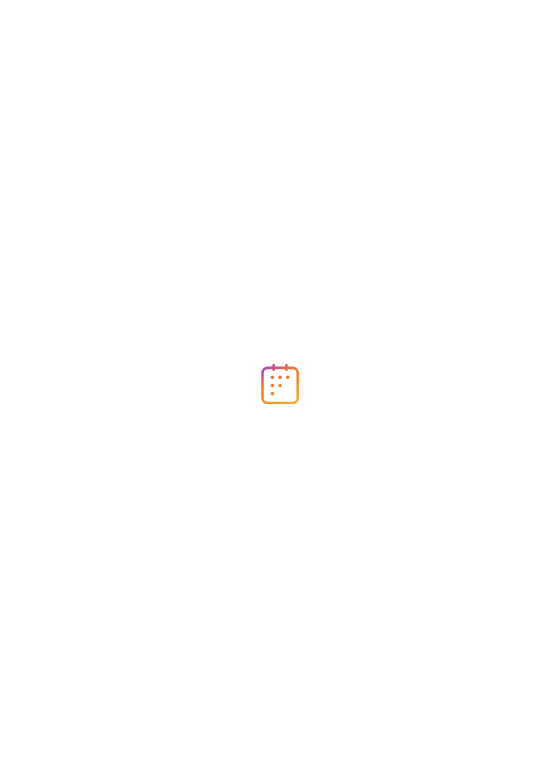 scroll, scrollTop: 0, scrollLeft: 0, axis: both 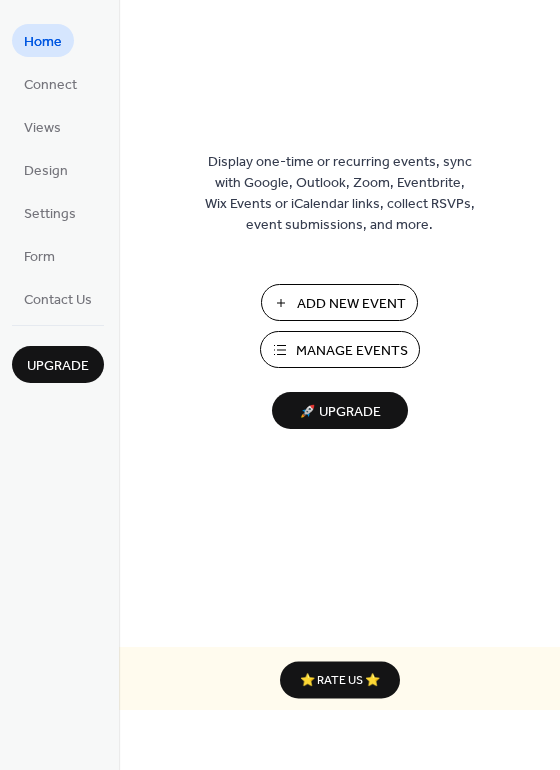 click on "Add New Event" at bounding box center (339, 302) 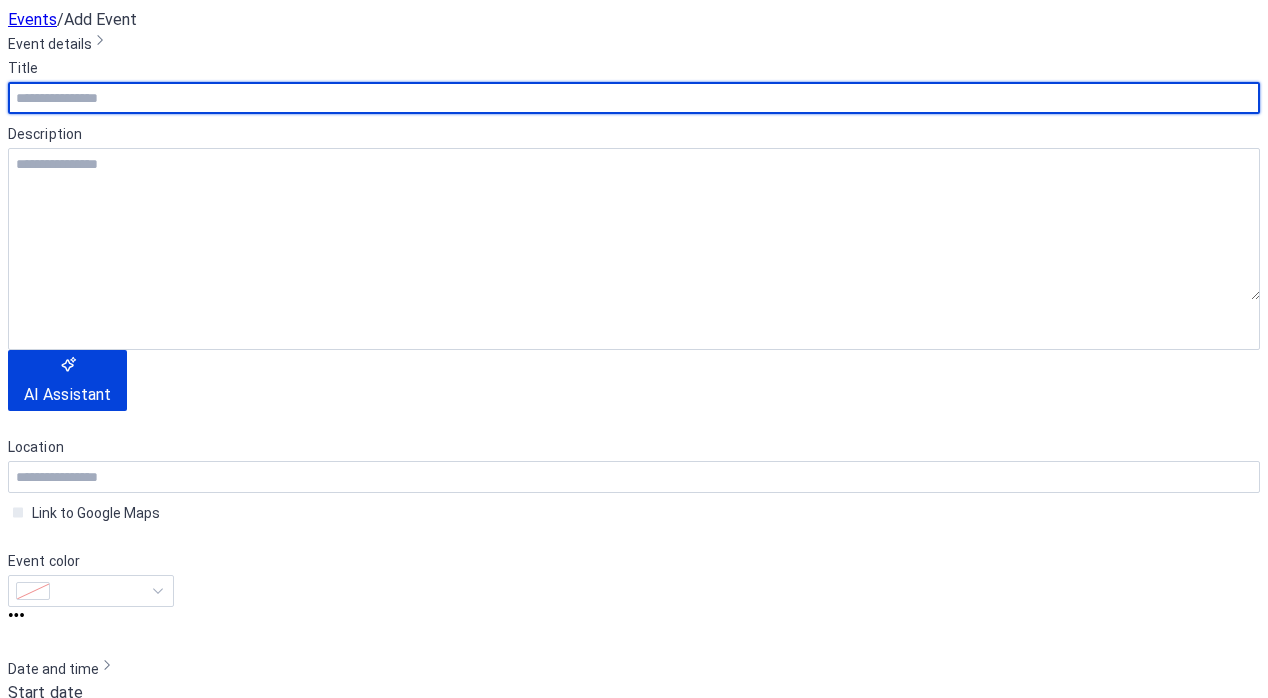 scroll, scrollTop: 0, scrollLeft: 0, axis: both 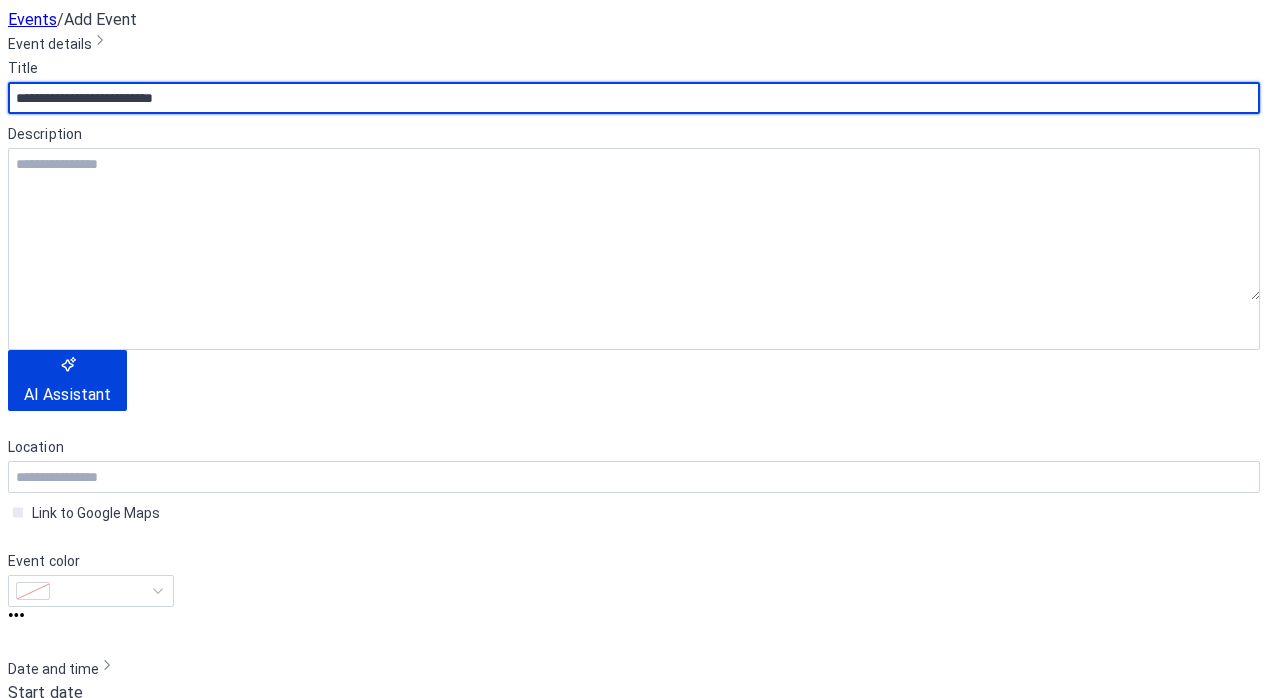 type on "**********" 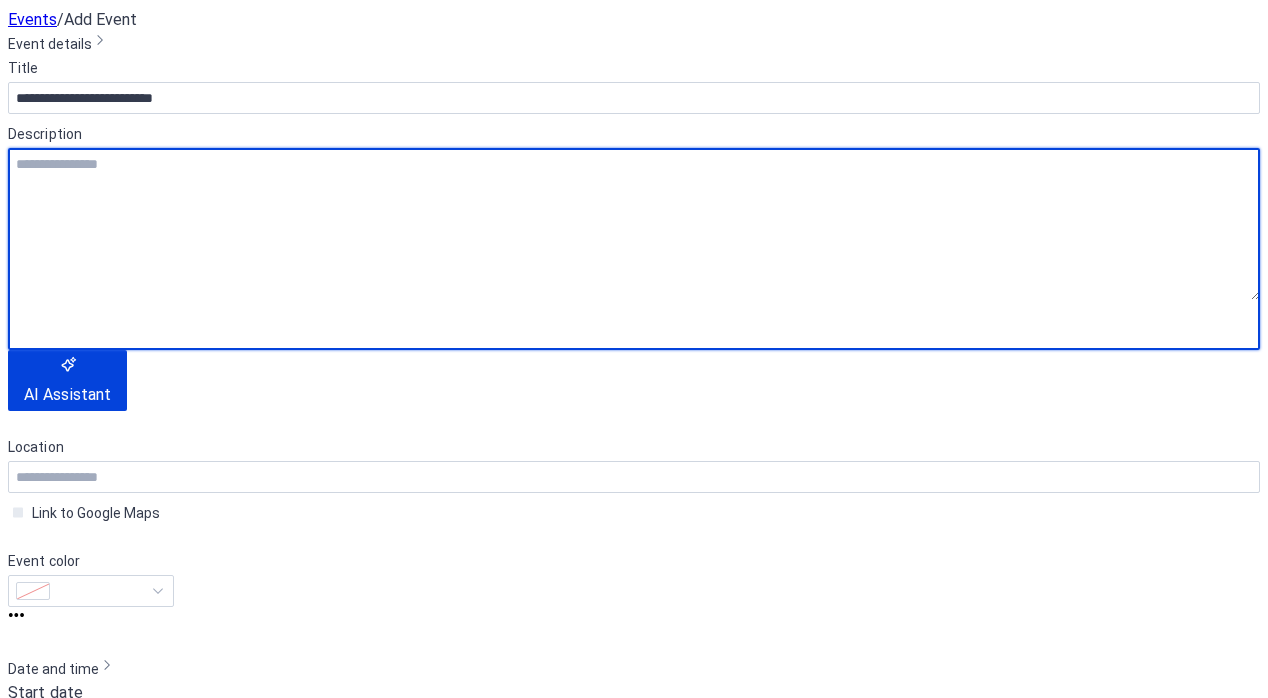 click at bounding box center [634, 224] 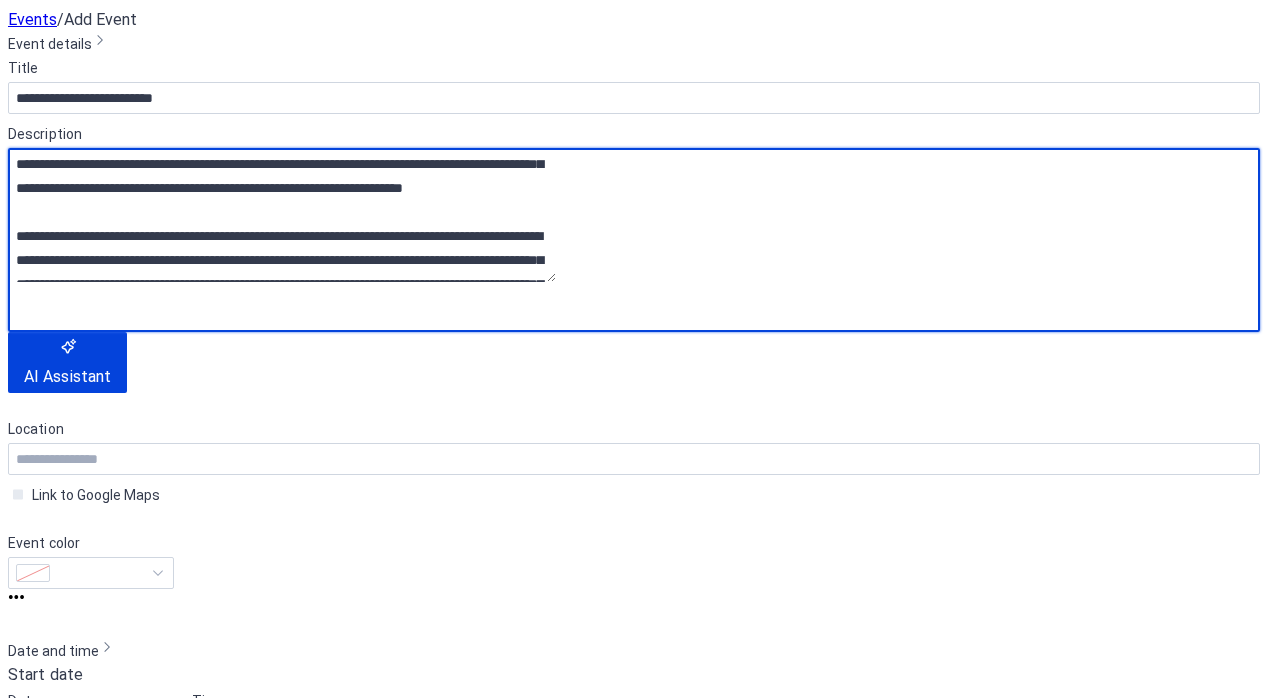 scroll, scrollTop: 105, scrollLeft: 0, axis: vertical 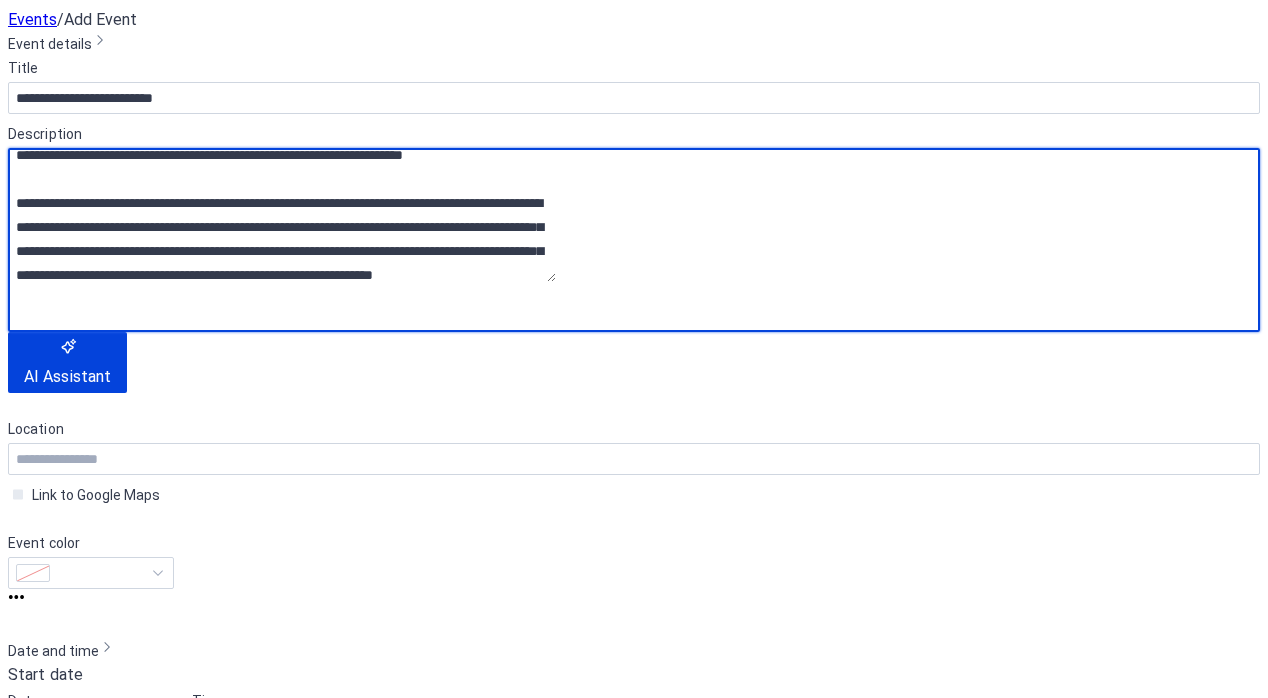 type on "**********" 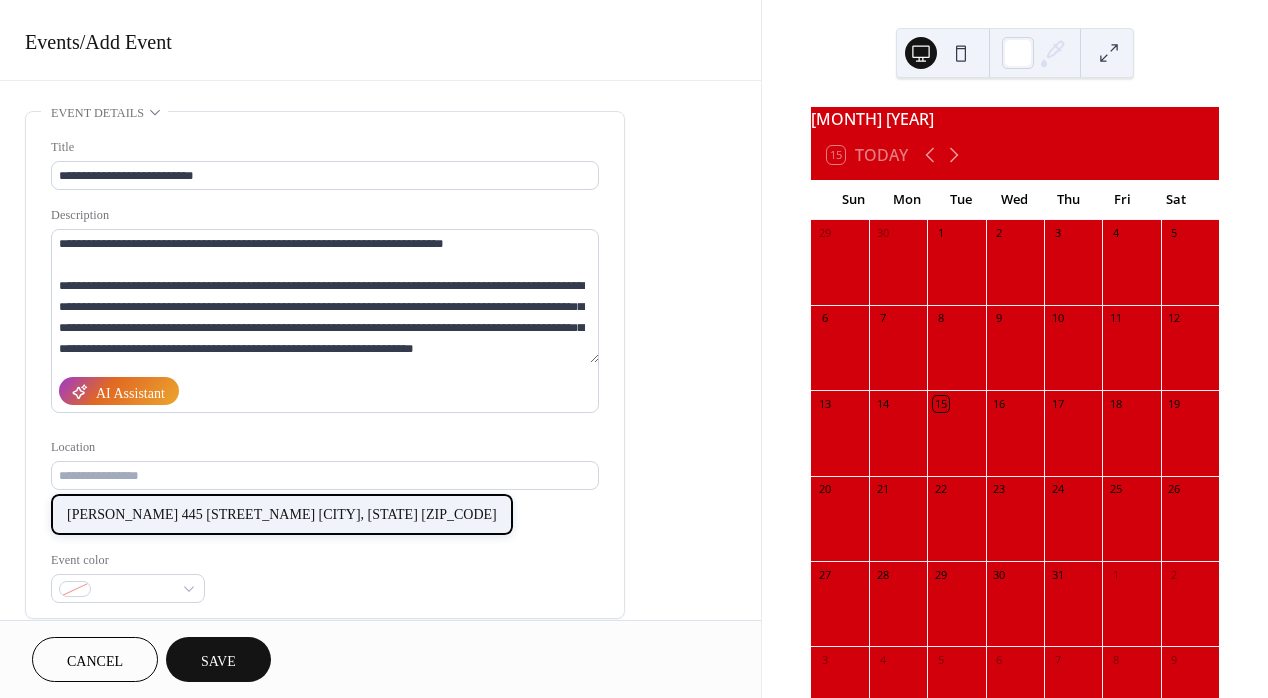 click on "[PERSON_NAME] 445 [STREET_NAME] [CITY], [STATE] [ZIP_CODE]" at bounding box center (282, 514) 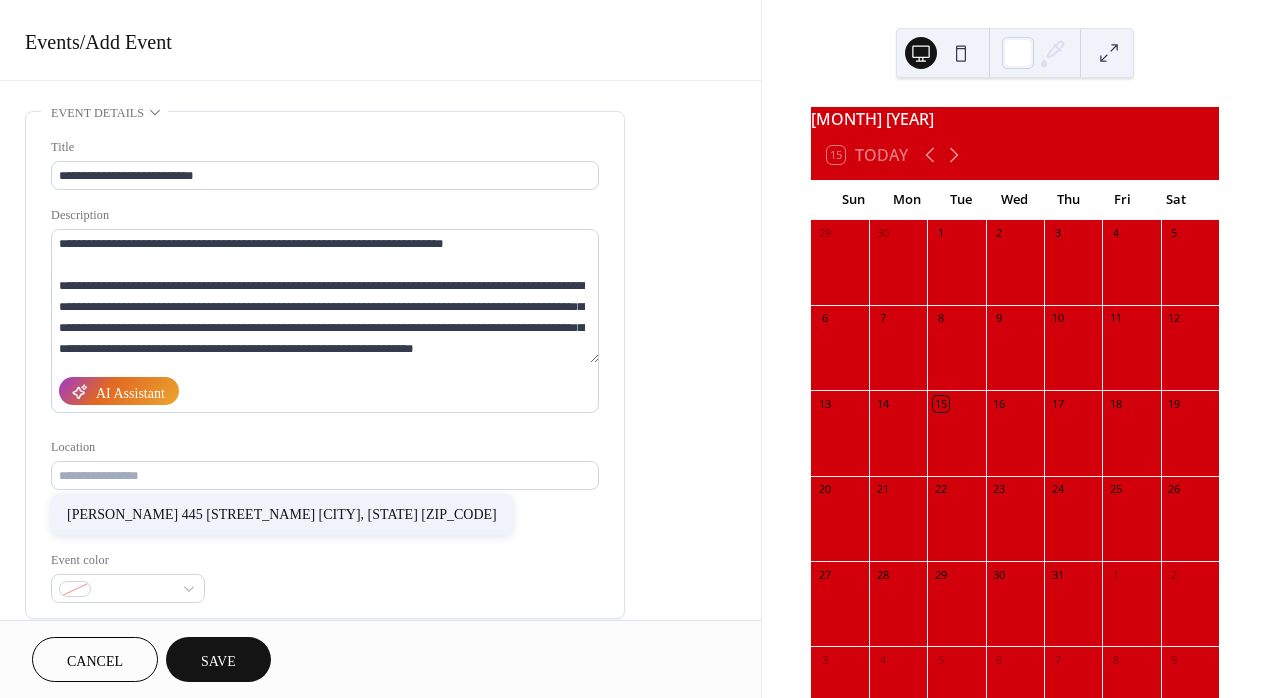 type on "**********" 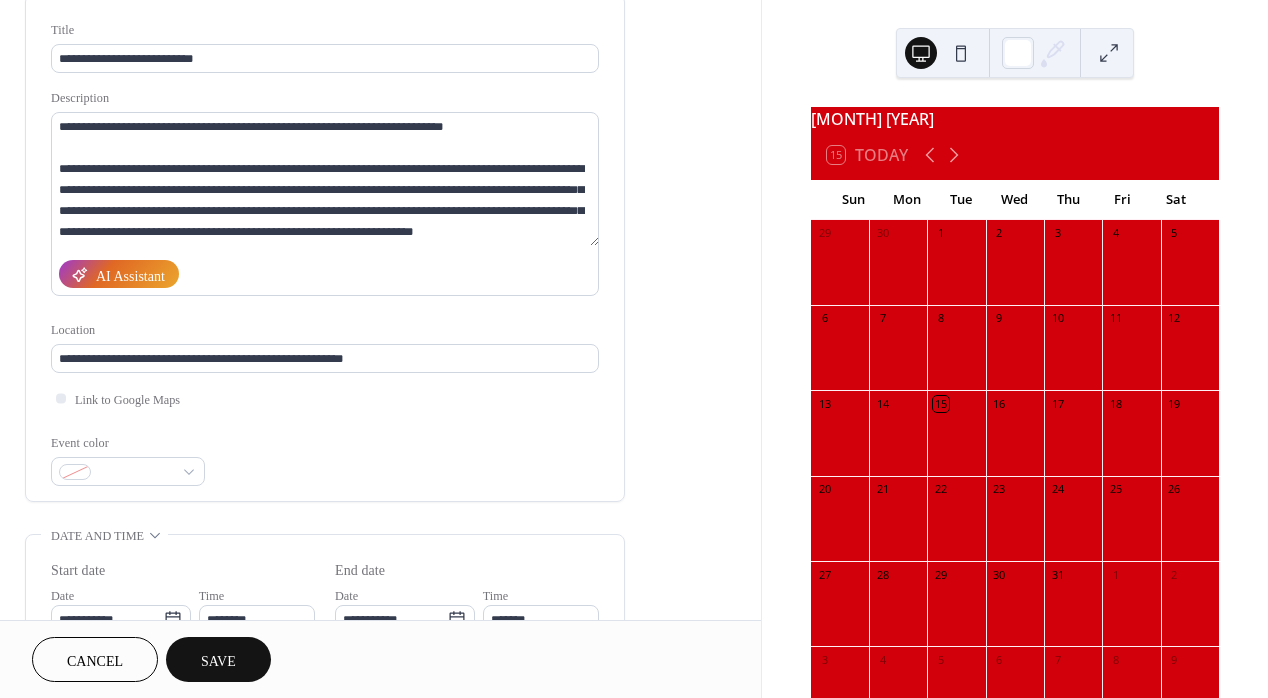 scroll, scrollTop: 119, scrollLeft: 0, axis: vertical 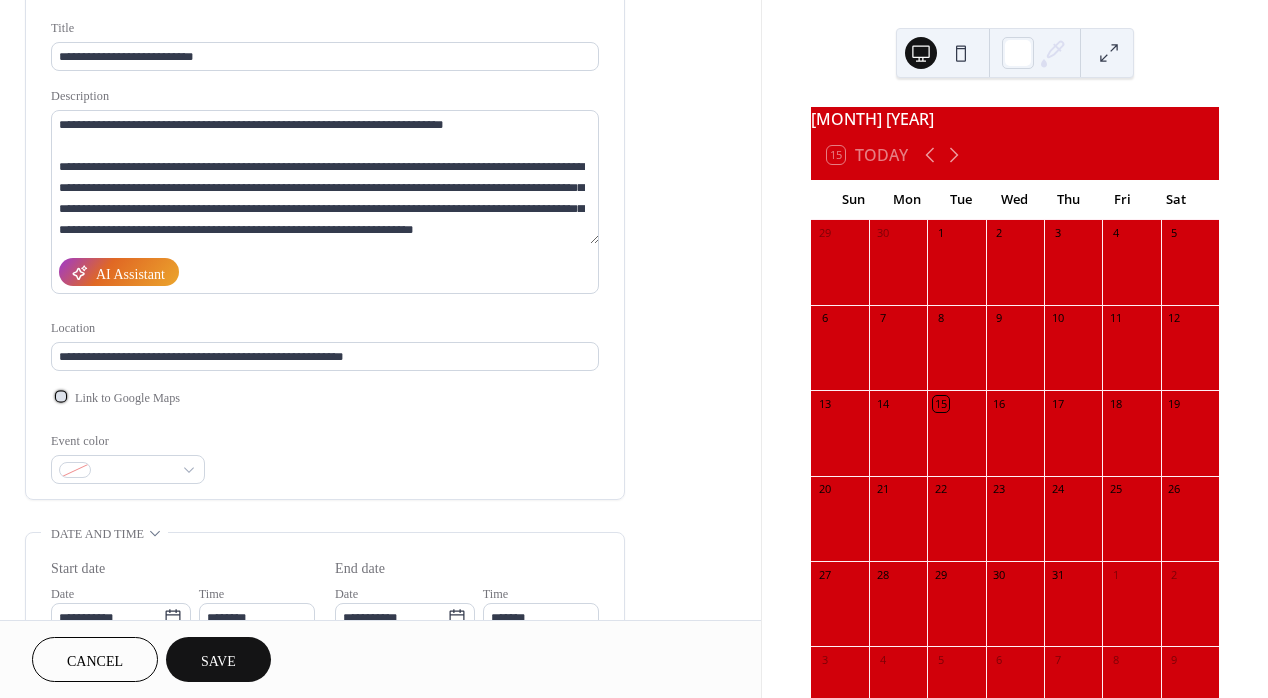 click at bounding box center (61, 396) 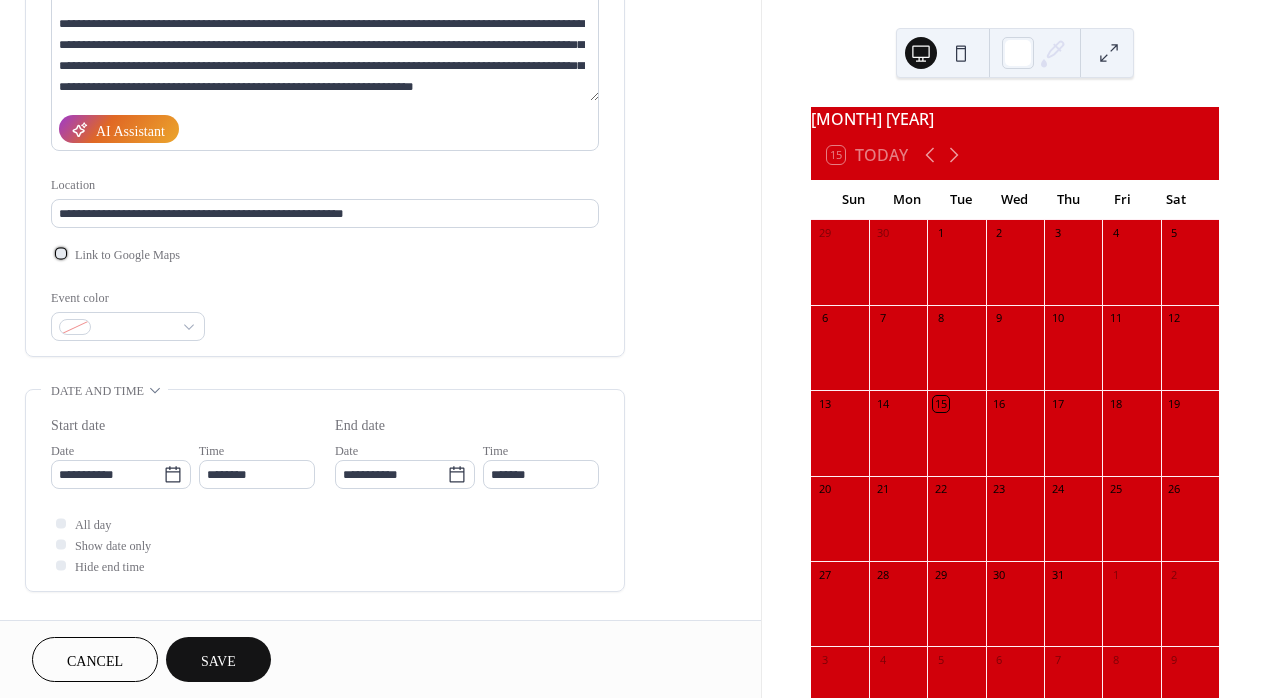 scroll, scrollTop: 281, scrollLeft: 0, axis: vertical 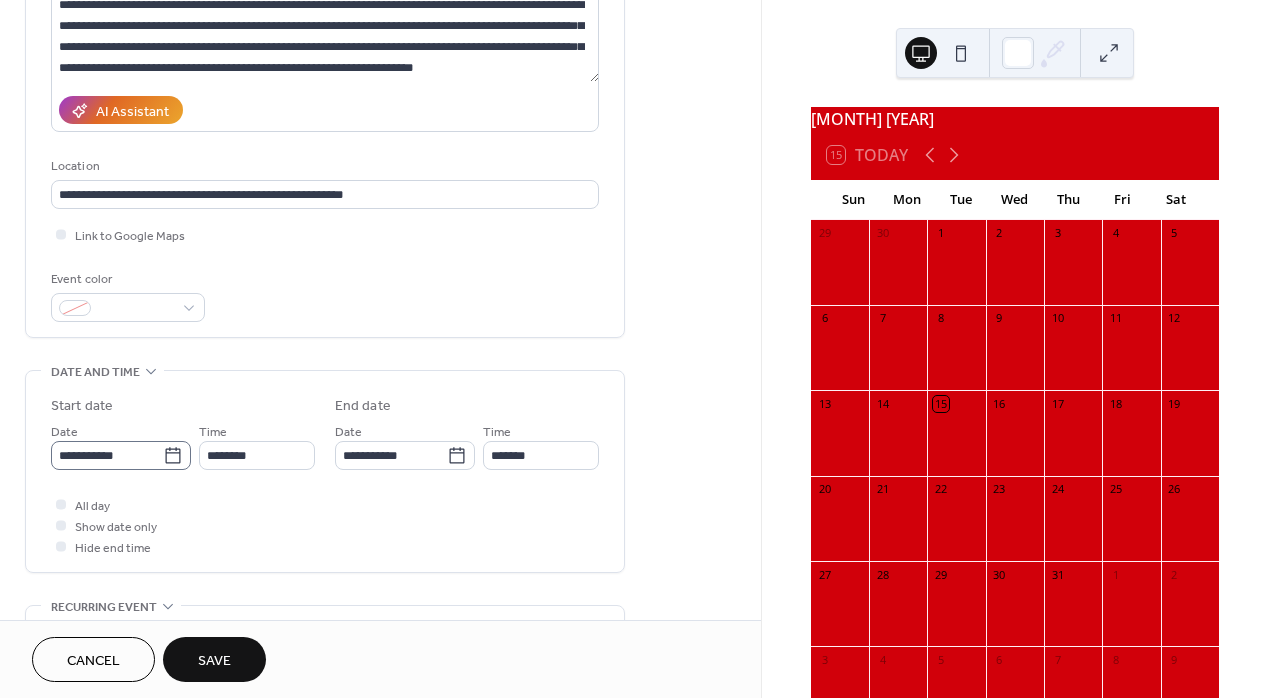 click 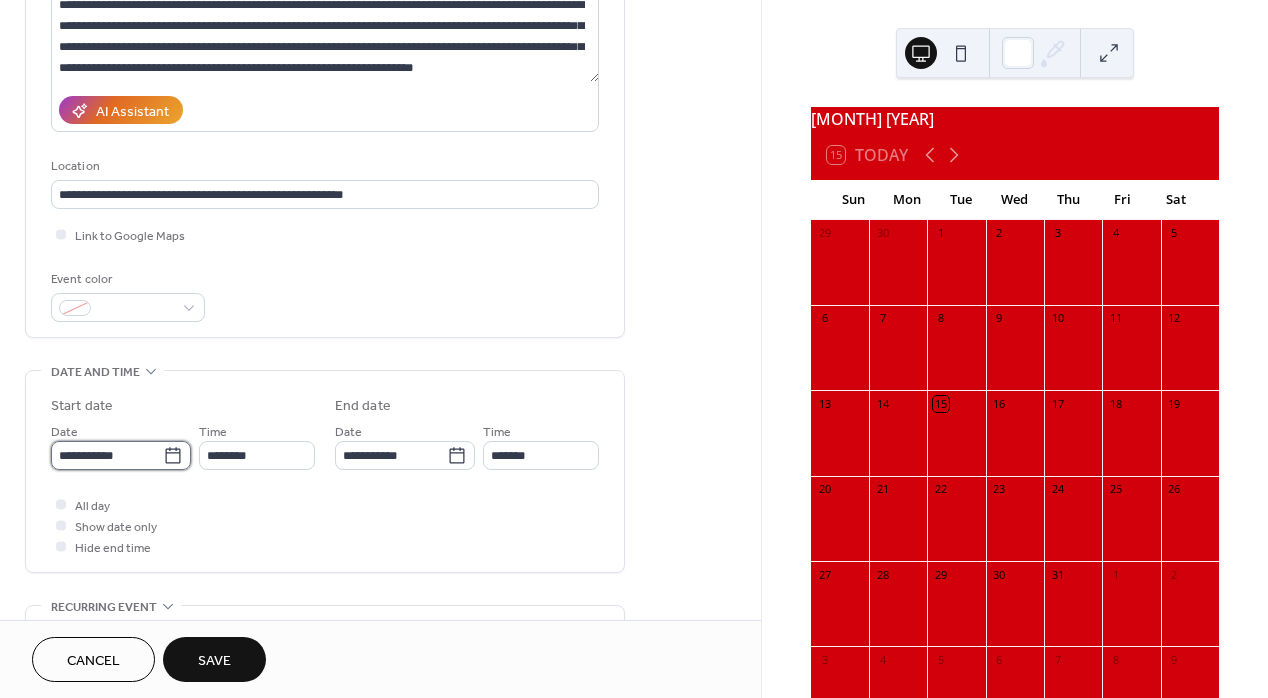 click on "**********" at bounding box center [107, 455] 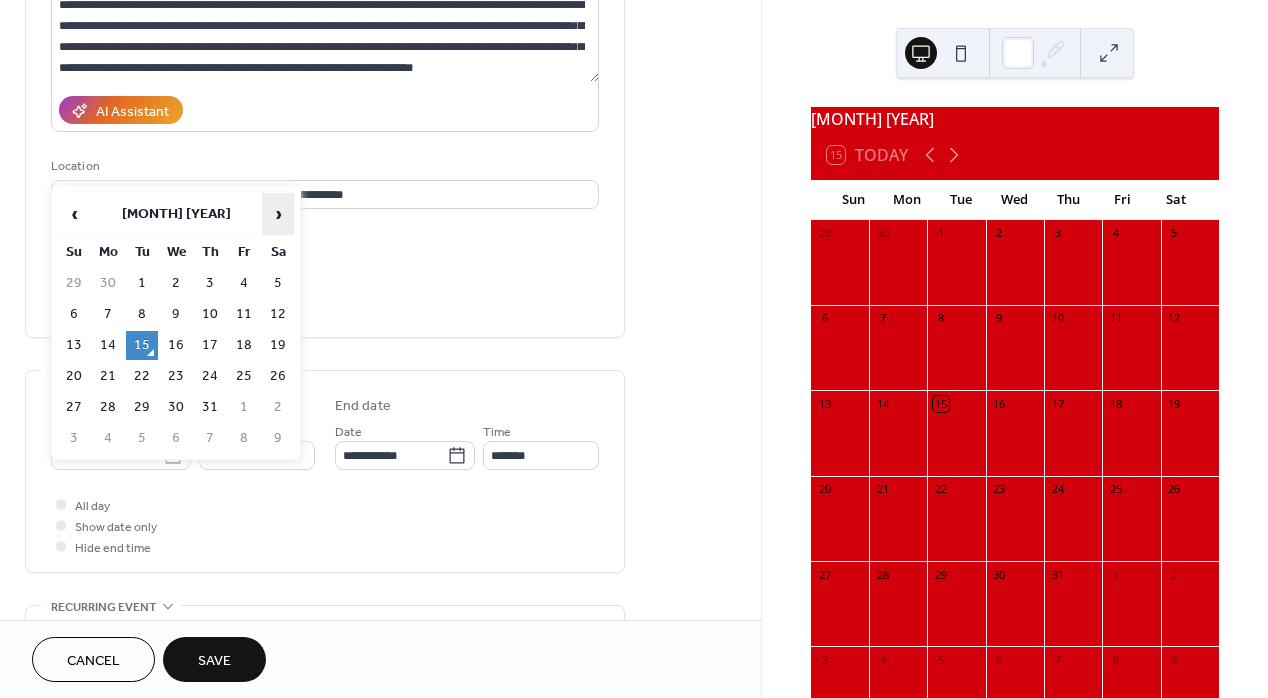 click on "›" at bounding box center (278, 214) 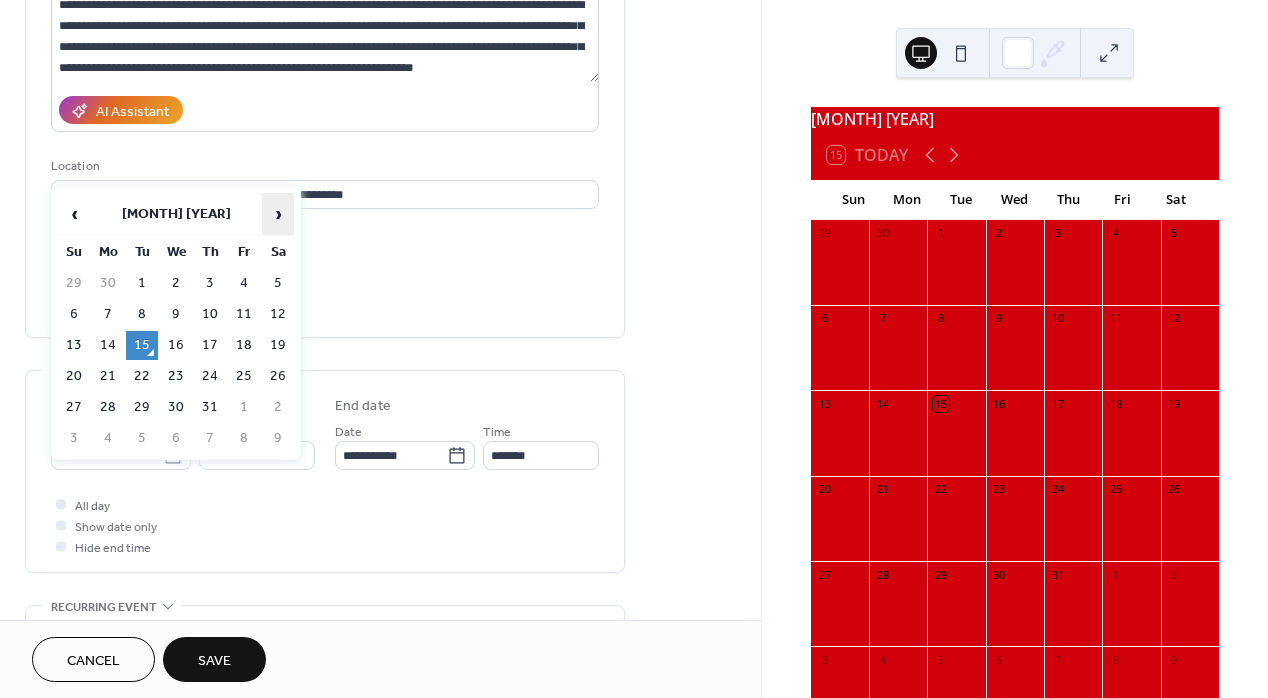 click on "›" at bounding box center [278, 214] 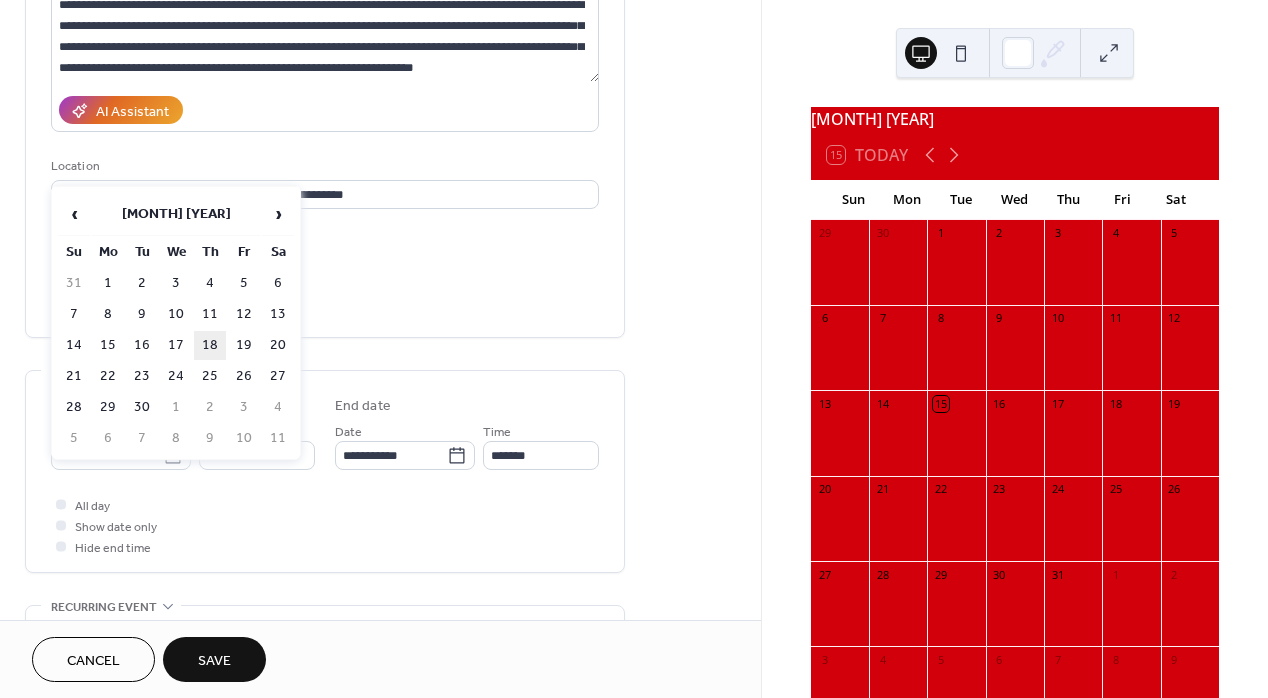 click on "18" at bounding box center (210, 345) 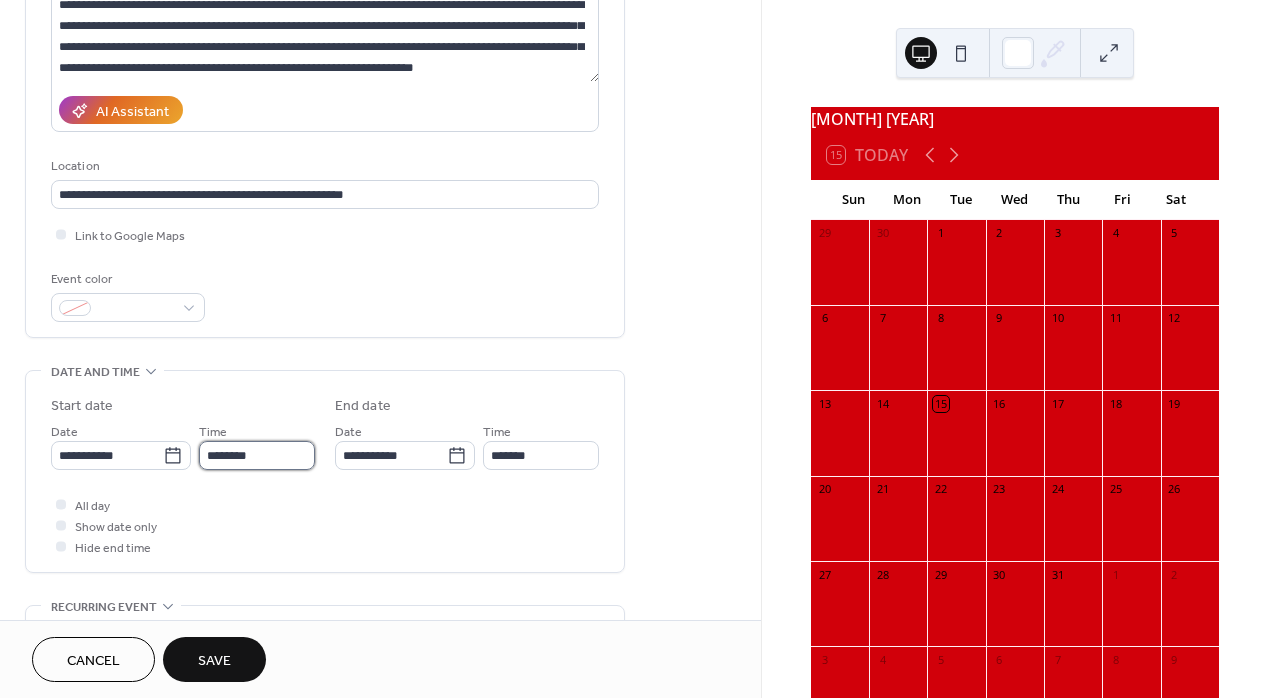 click on "********" at bounding box center [257, 455] 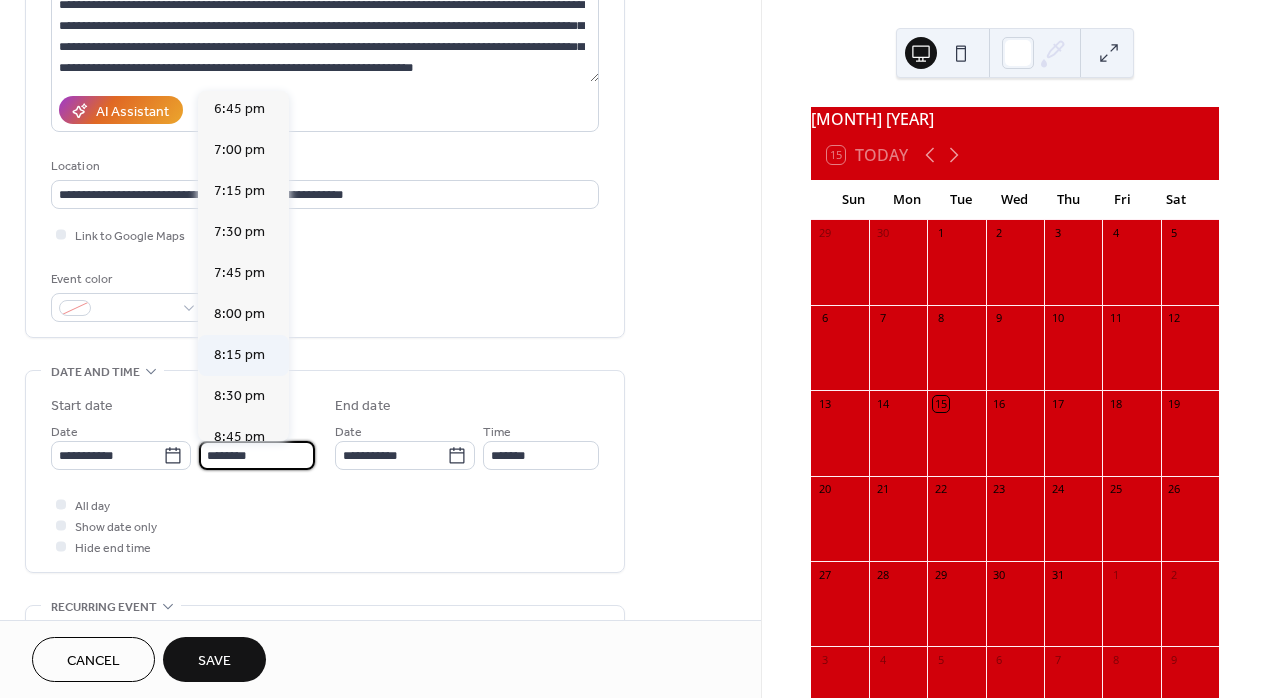 scroll, scrollTop: 3058, scrollLeft: 0, axis: vertical 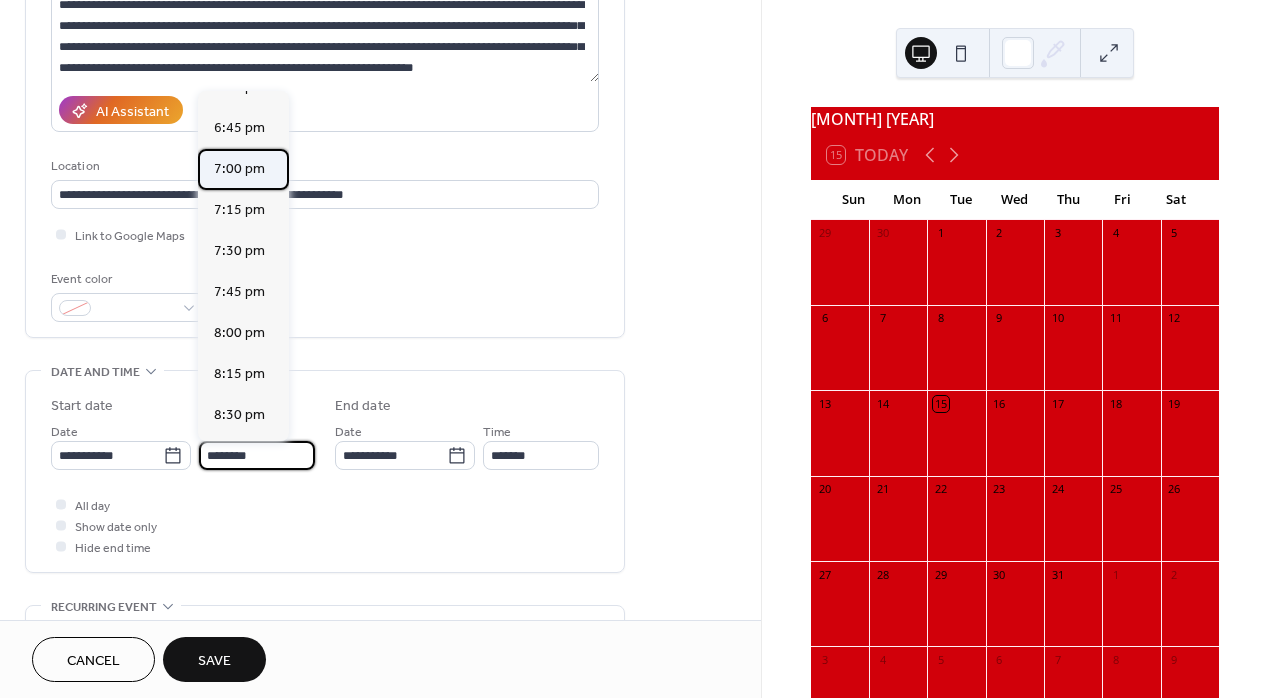 click on "7:00 pm" at bounding box center [239, 169] 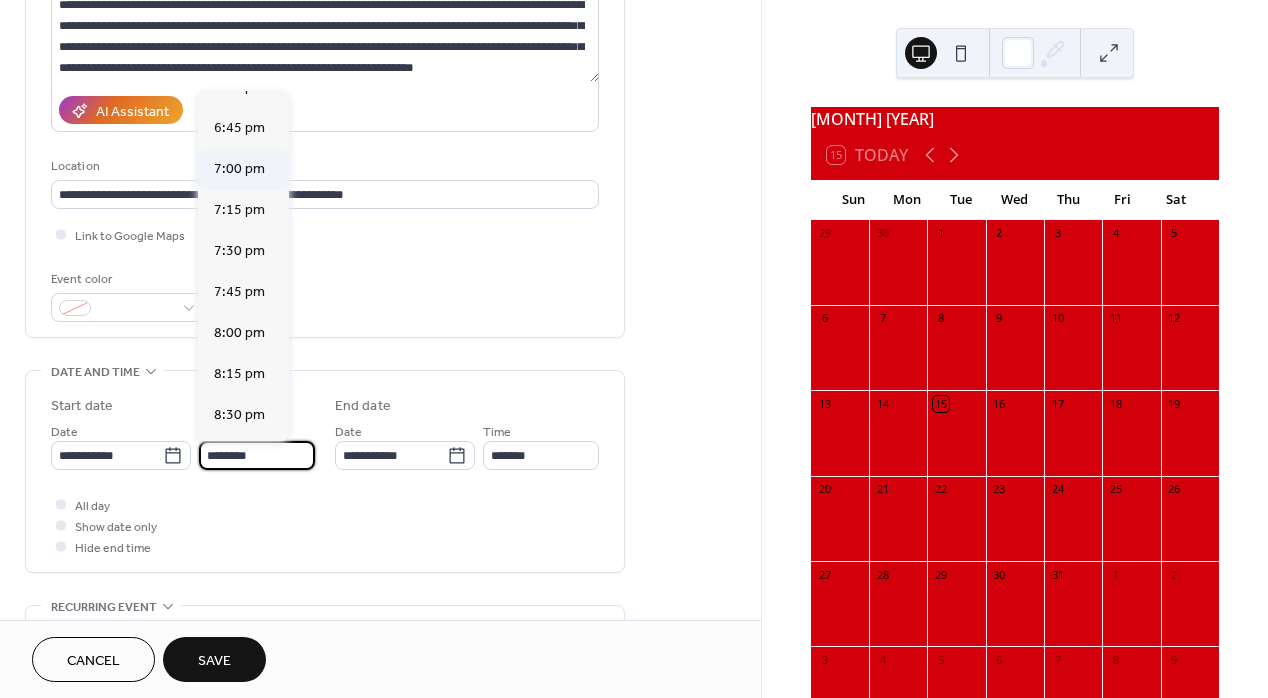 type on "*******" 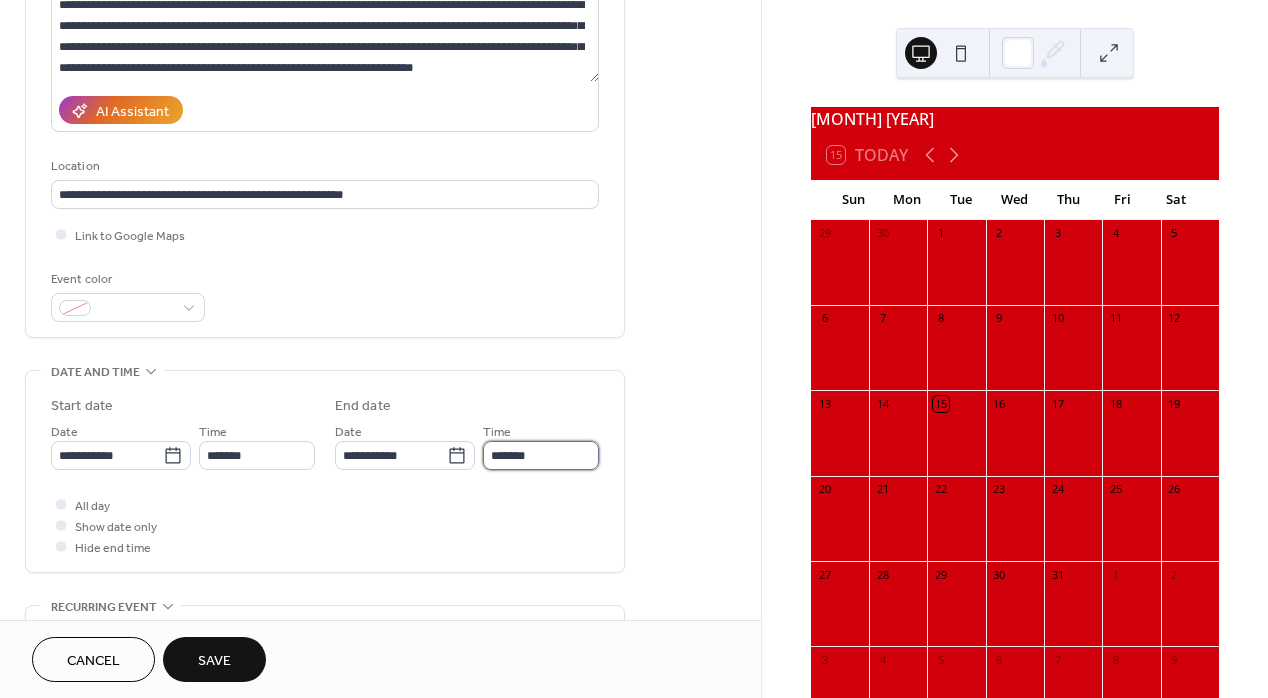 click on "*******" at bounding box center [541, 455] 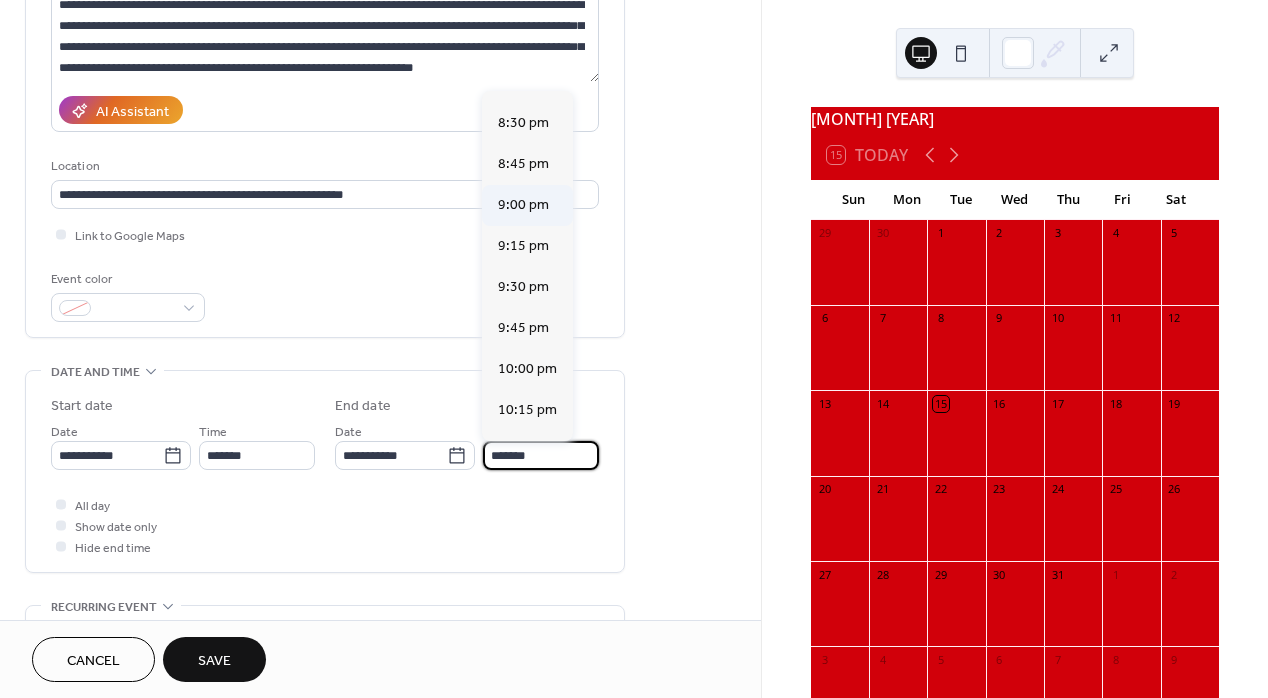 scroll, scrollTop: 203, scrollLeft: 0, axis: vertical 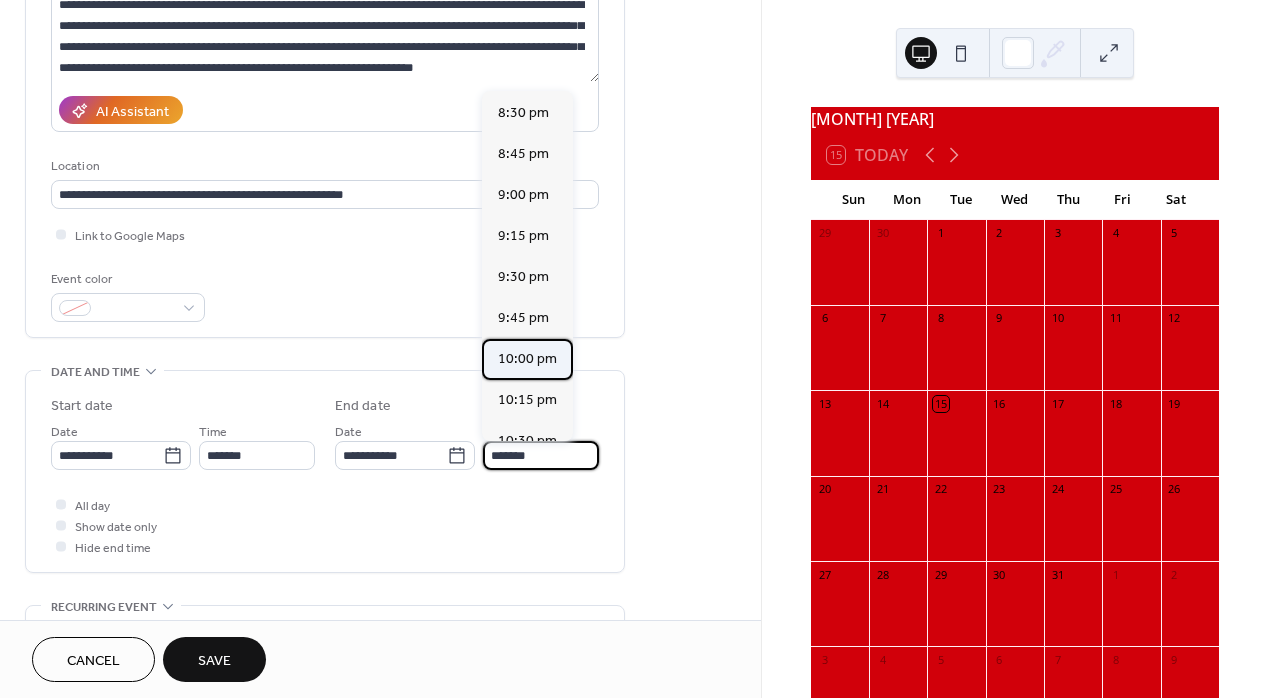 click on "10:00 pm" at bounding box center [527, 359] 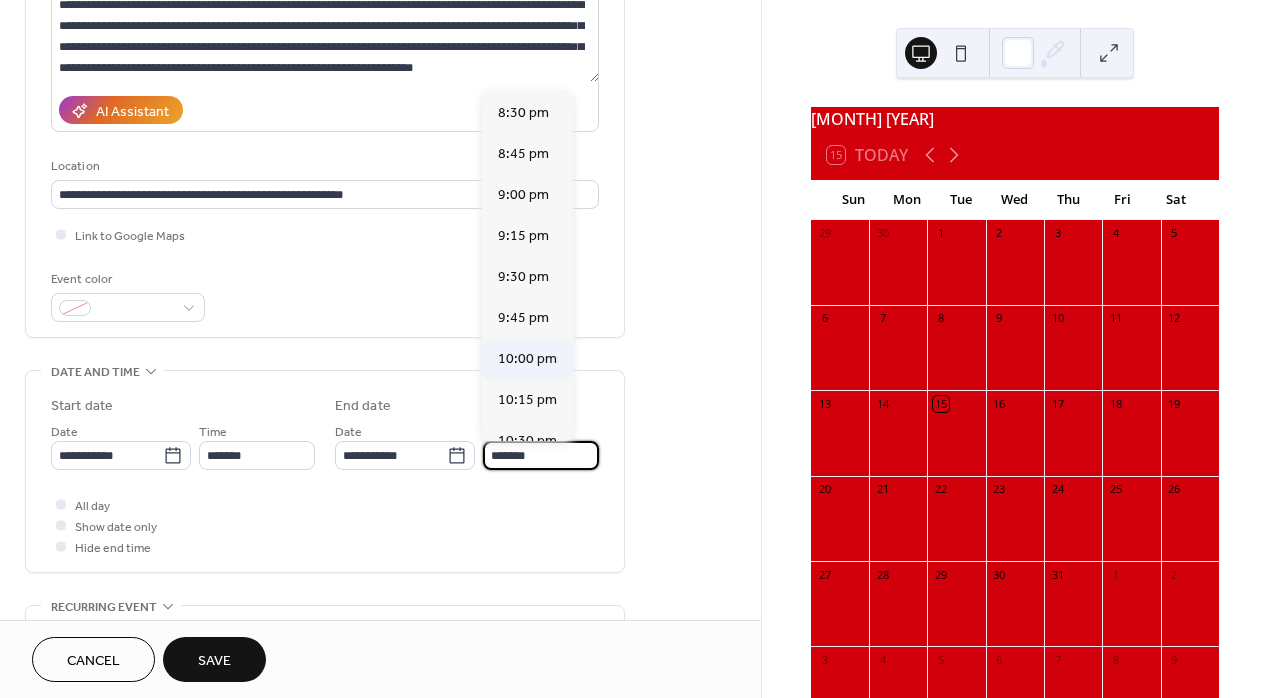 type on "********" 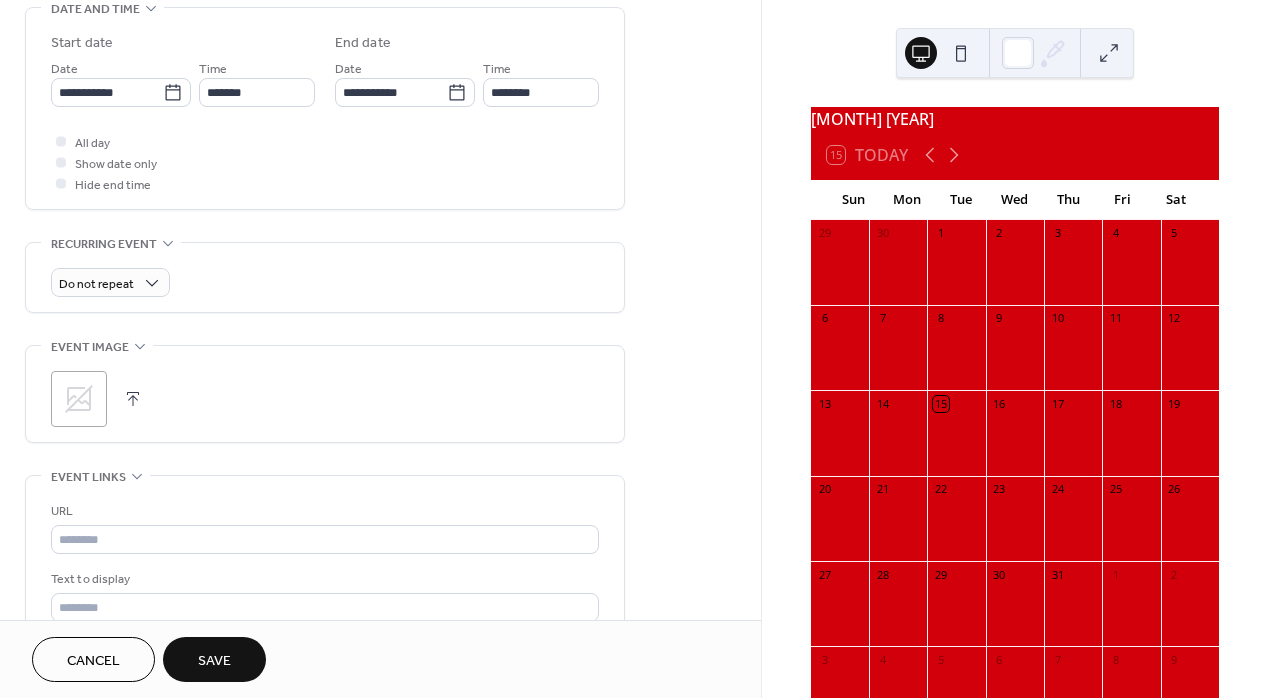 scroll, scrollTop: 661, scrollLeft: 0, axis: vertical 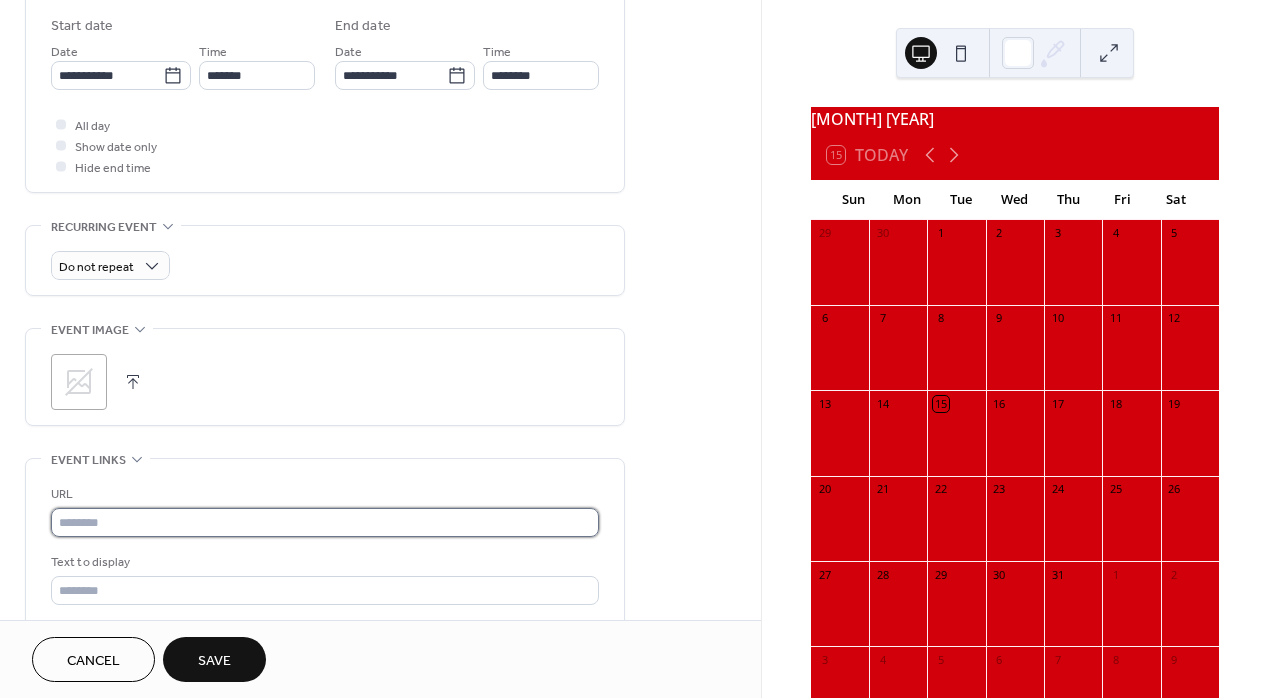 click at bounding box center [325, 522] 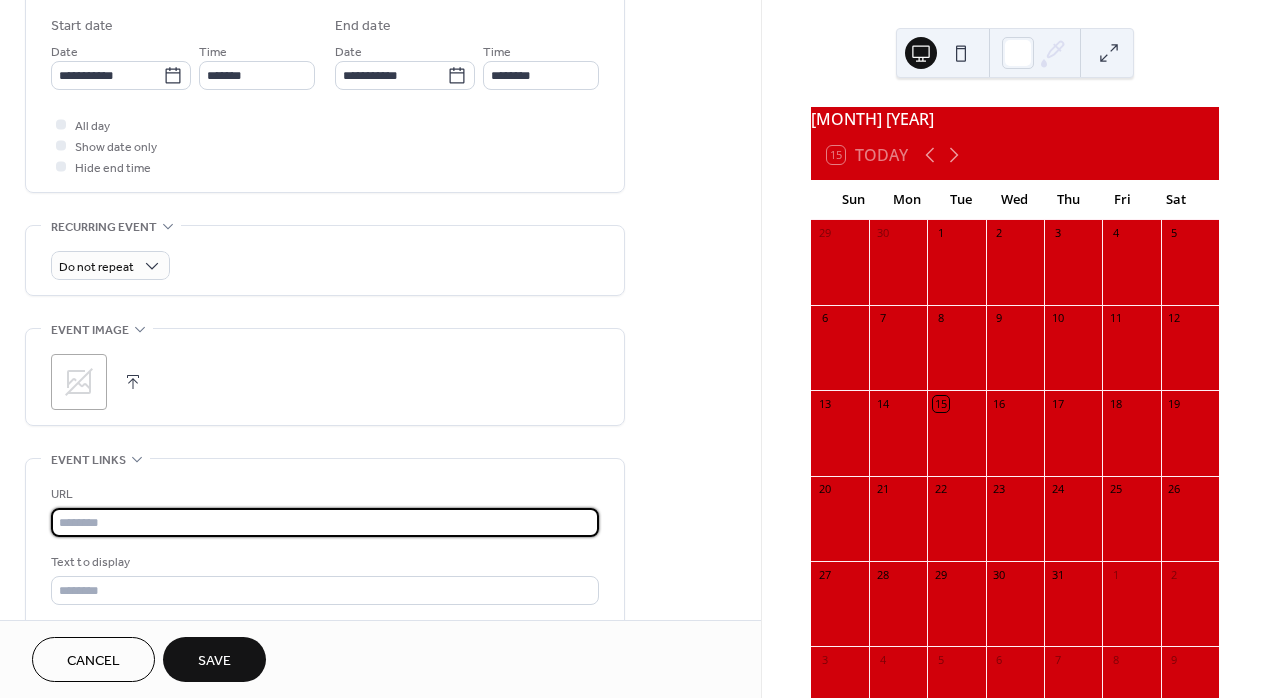 paste on "**********" 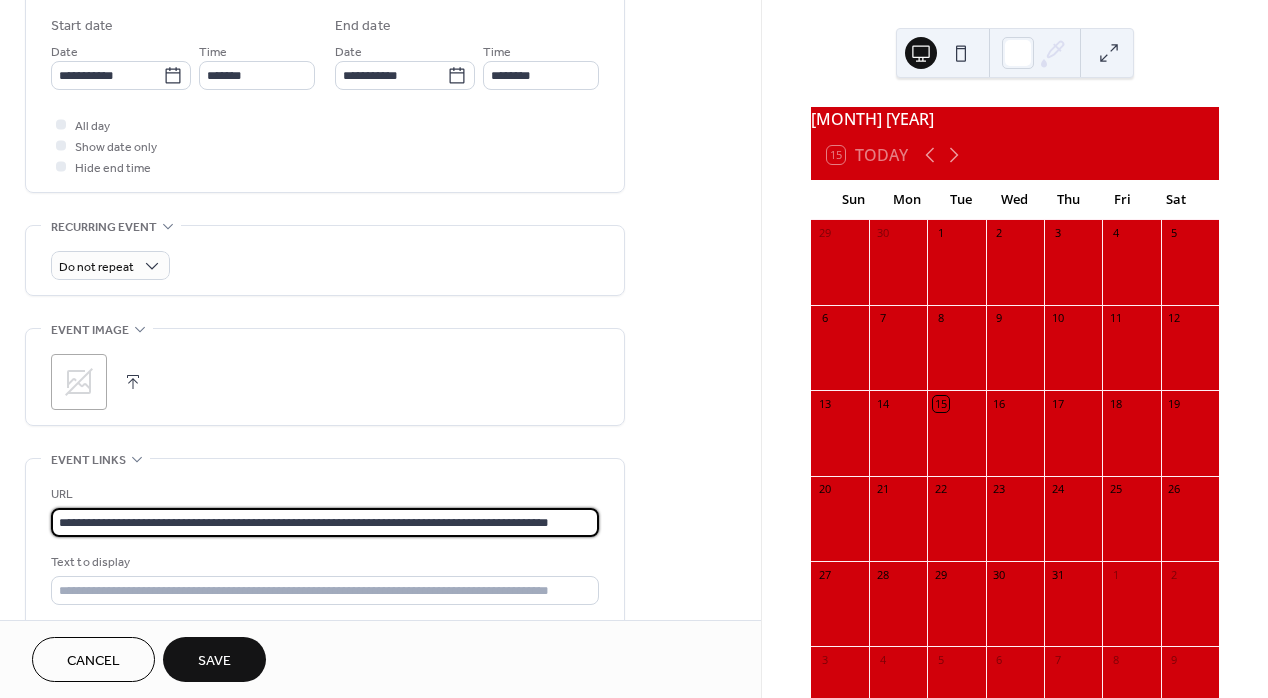 scroll, scrollTop: 0, scrollLeft: 4, axis: horizontal 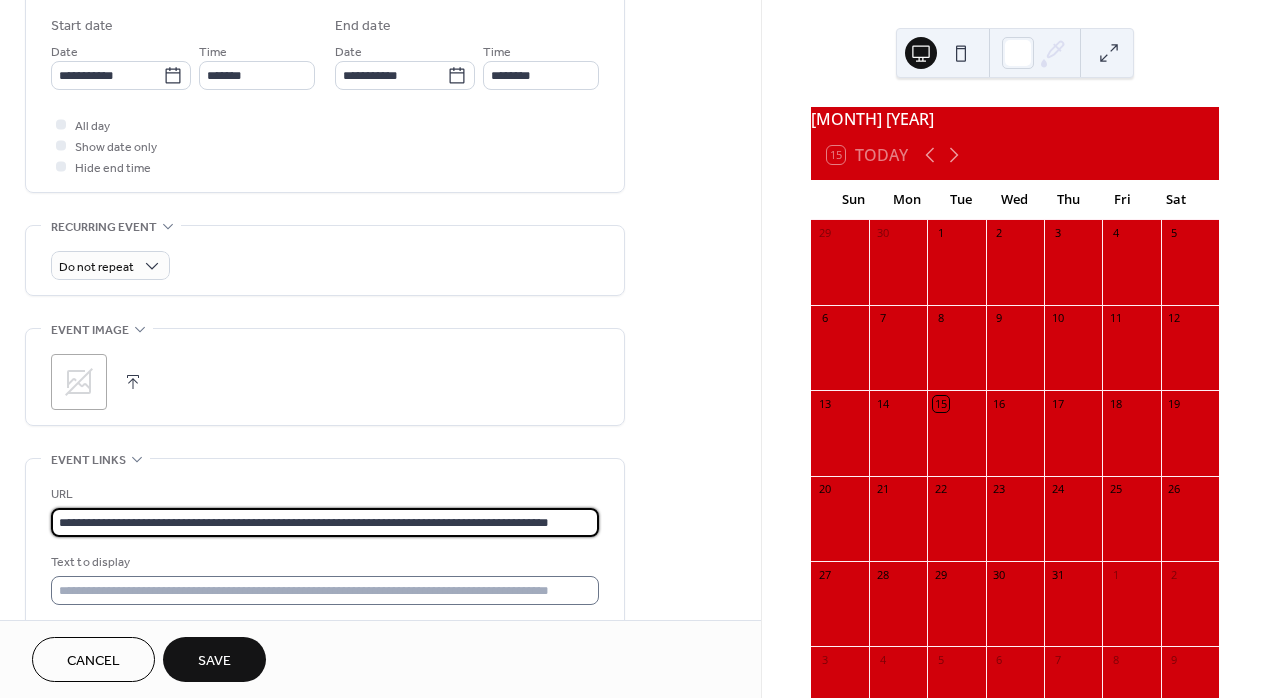 type on "**********" 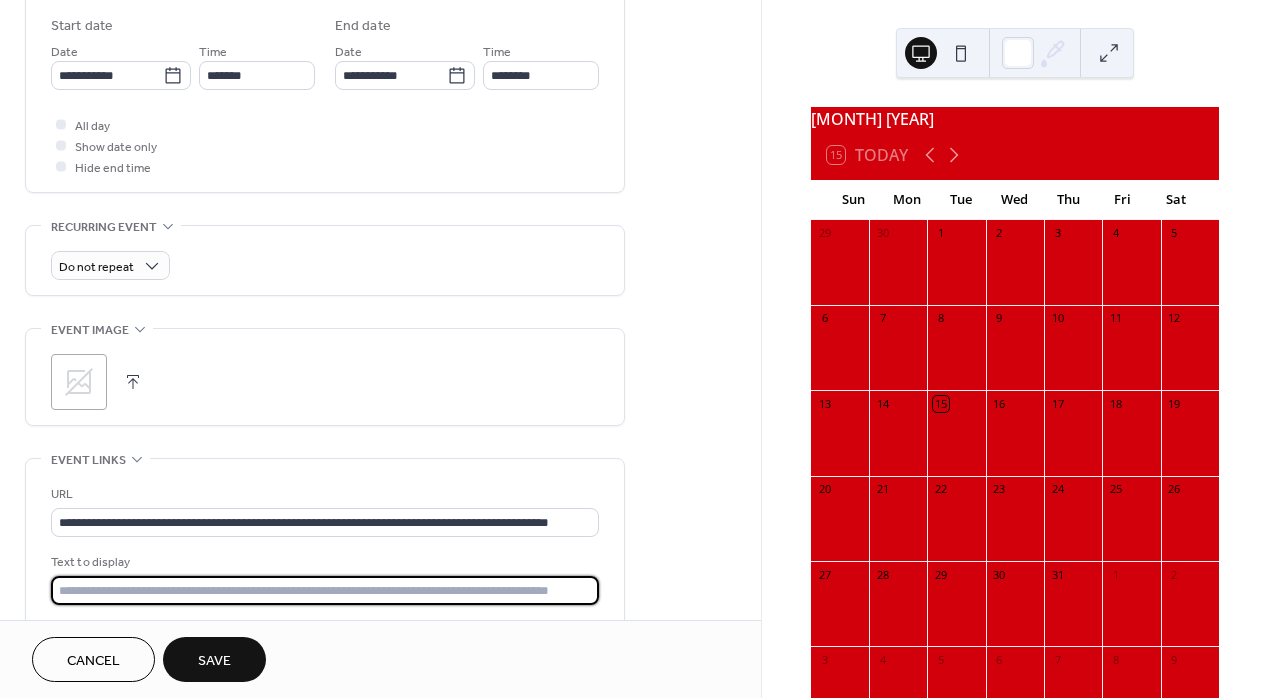 scroll, scrollTop: 0, scrollLeft: 0, axis: both 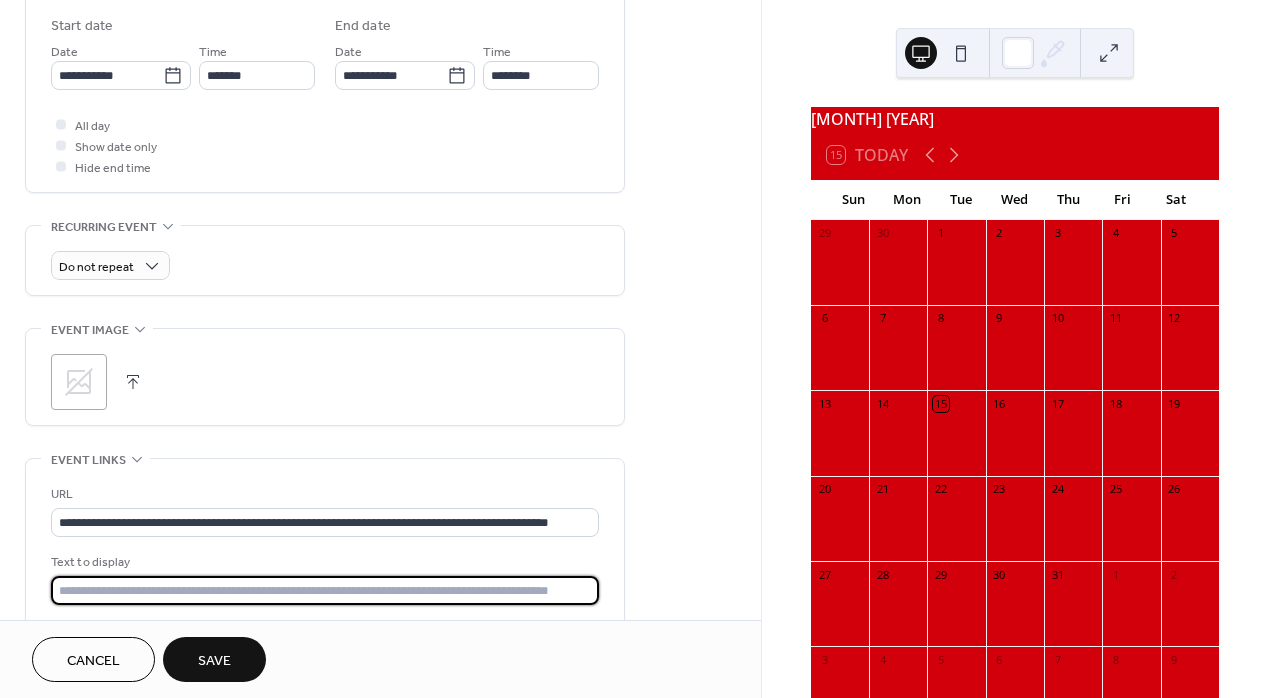 click at bounding box center [325, 590] 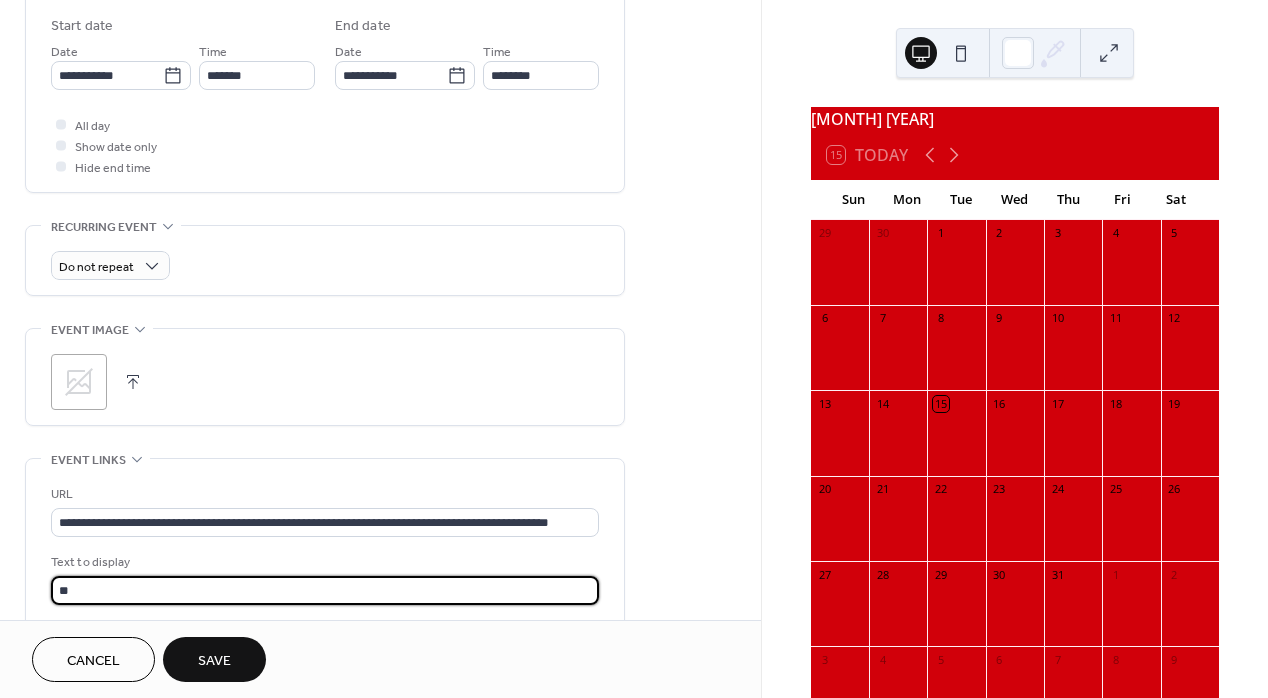 type on "*" 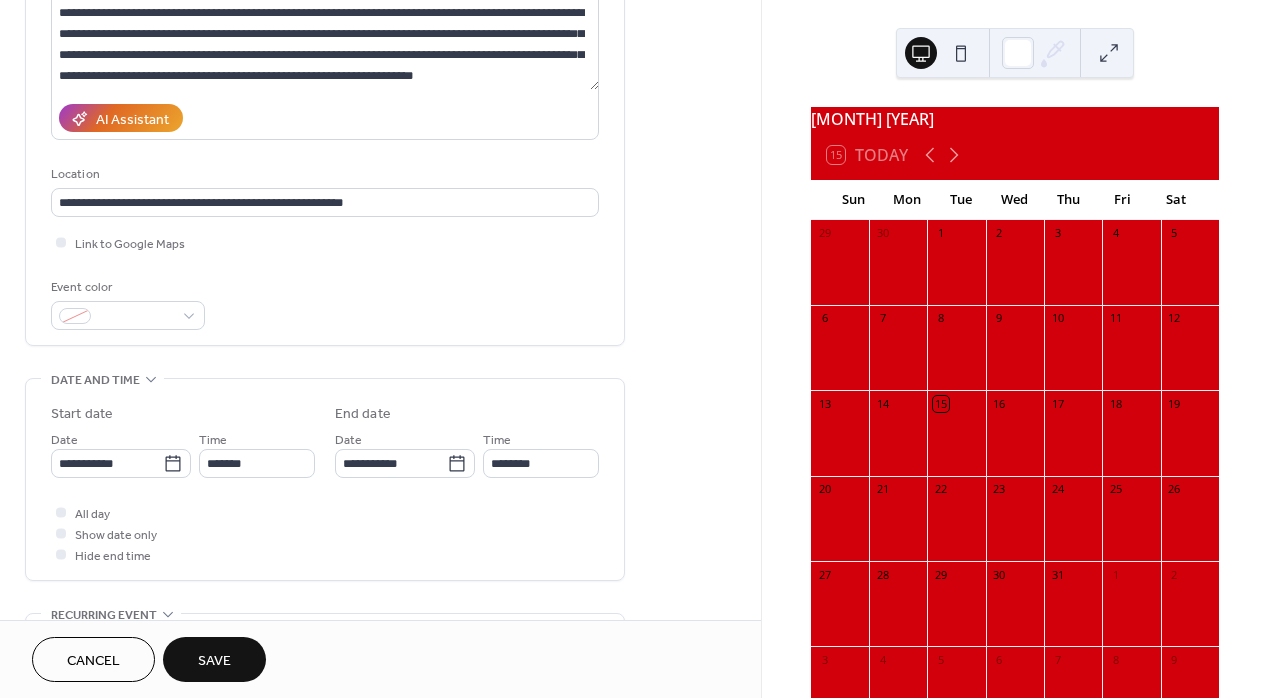 scroll, scrollTop: 0, scrollLeft: 0, axis: both 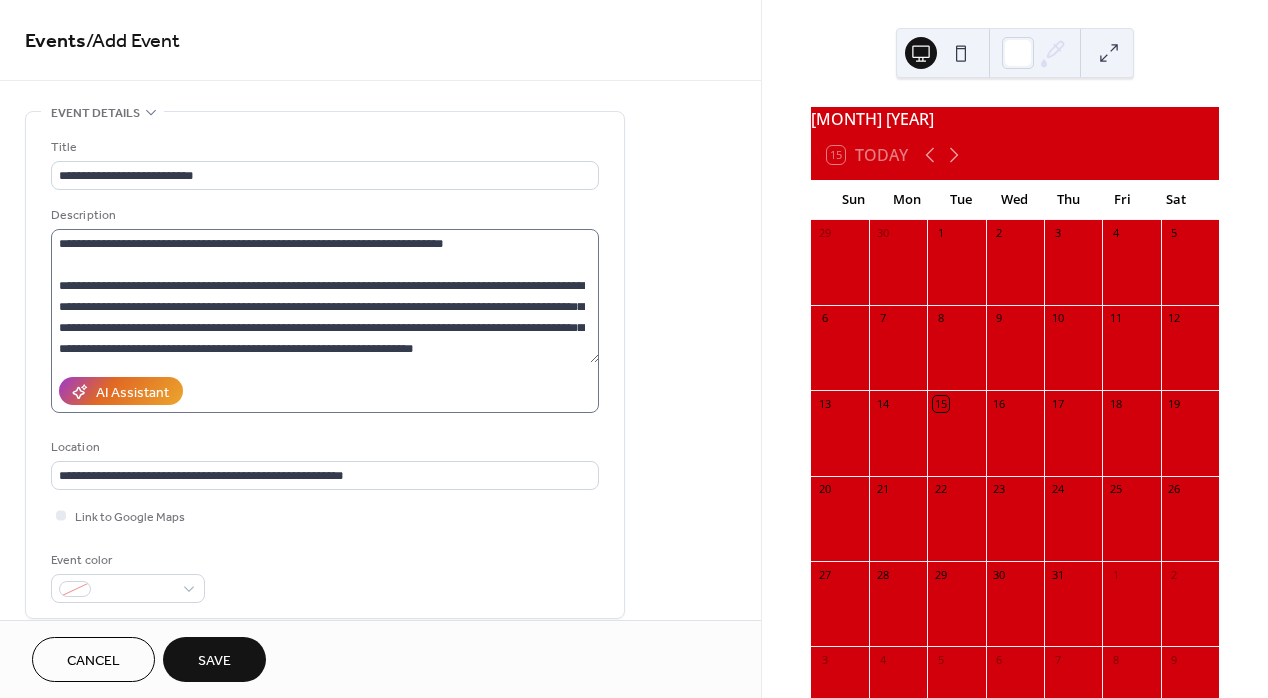 type on "**********" 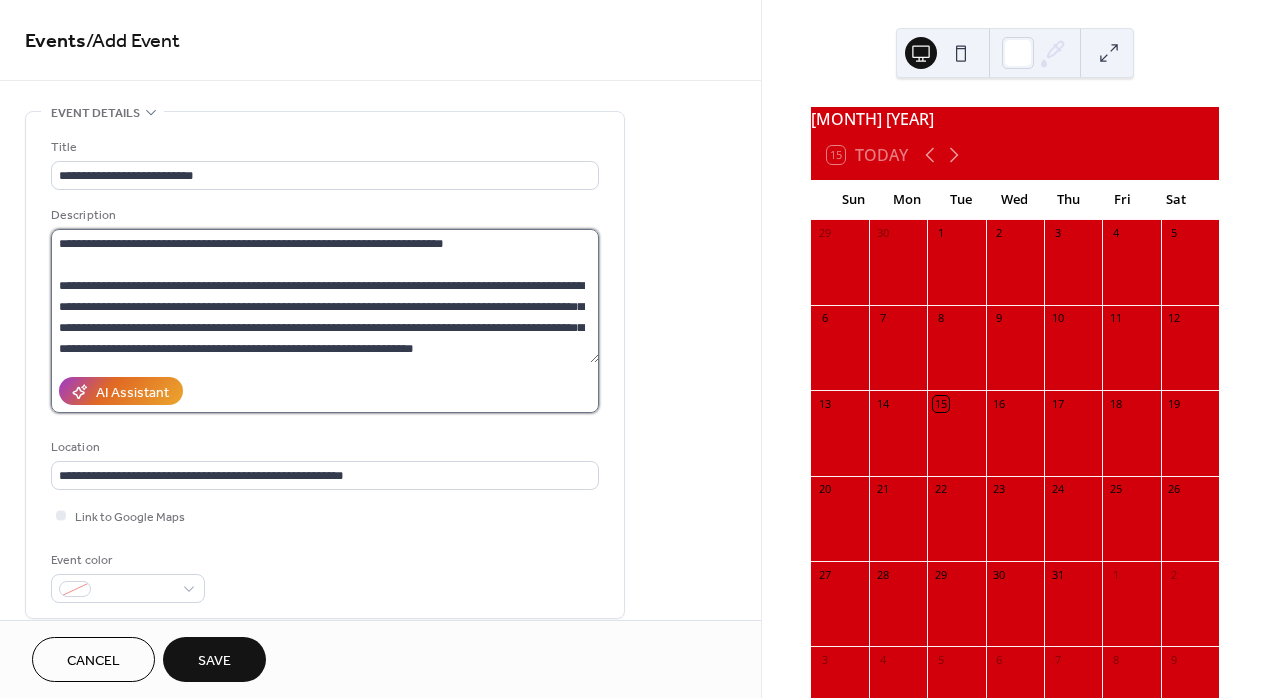 click on "**********" at bounding box center [325, 296] 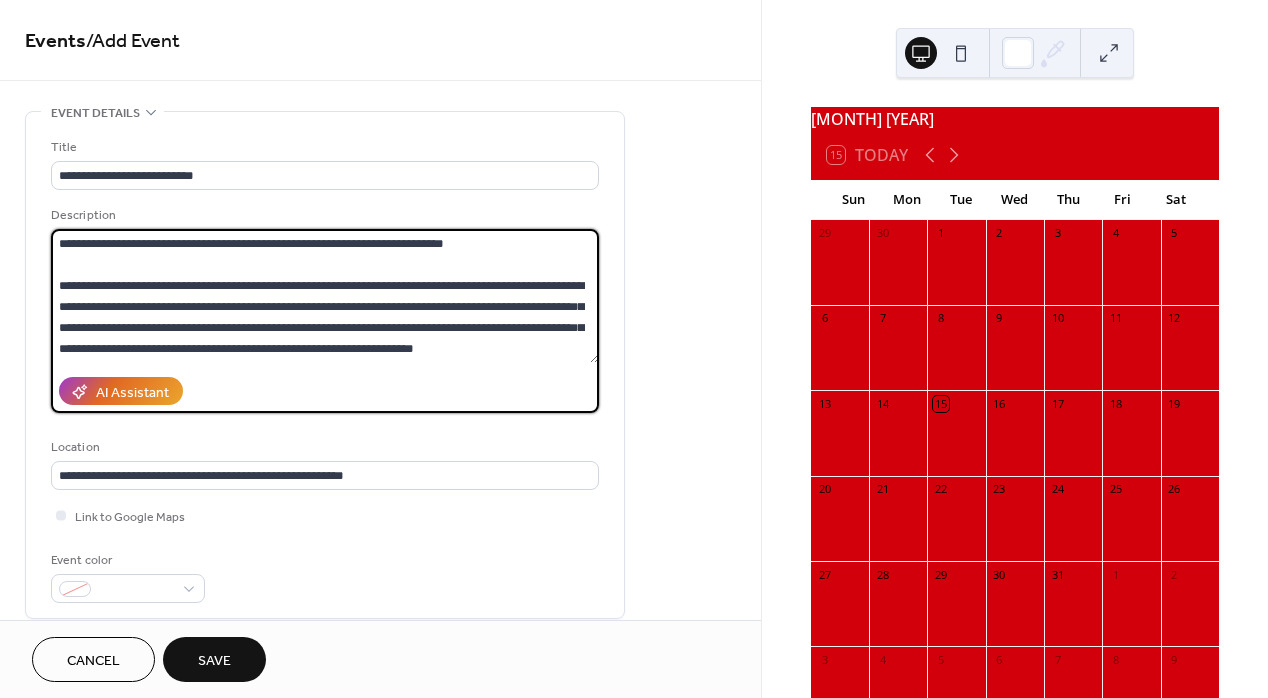 click on "**********" at bounding box center (325, 296) 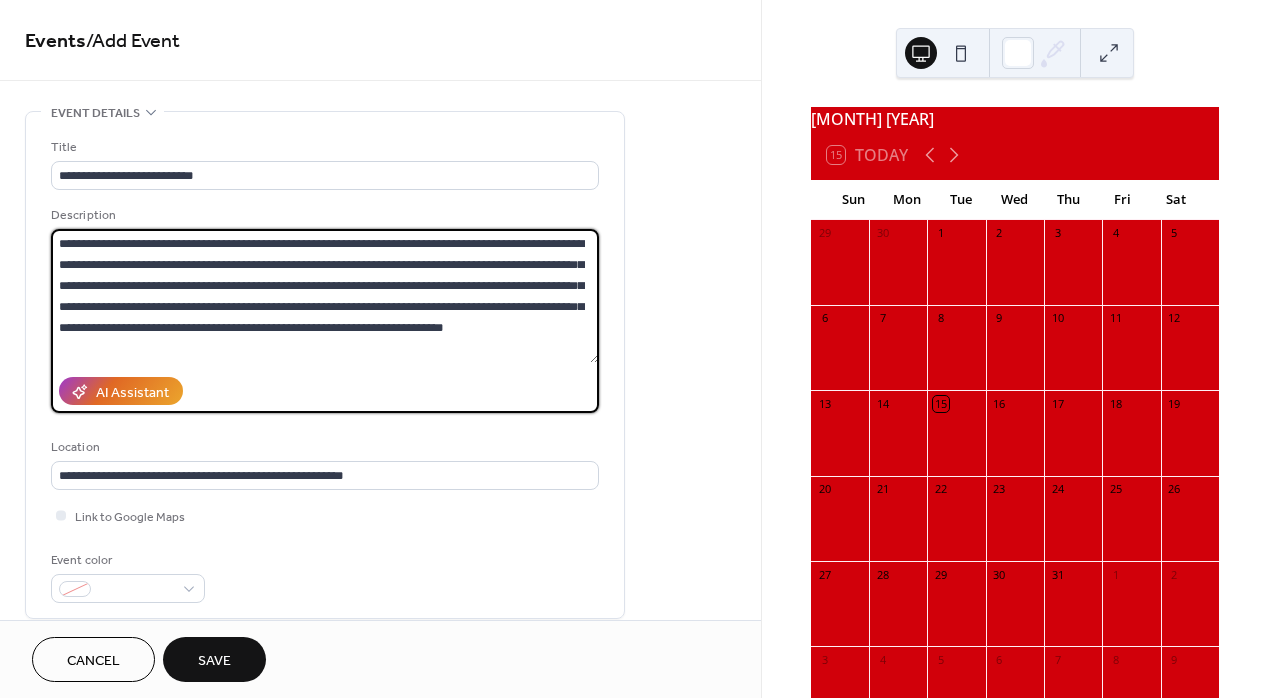 scroll, scrollTop: 105, scrollLeft: 0, axis: vertical 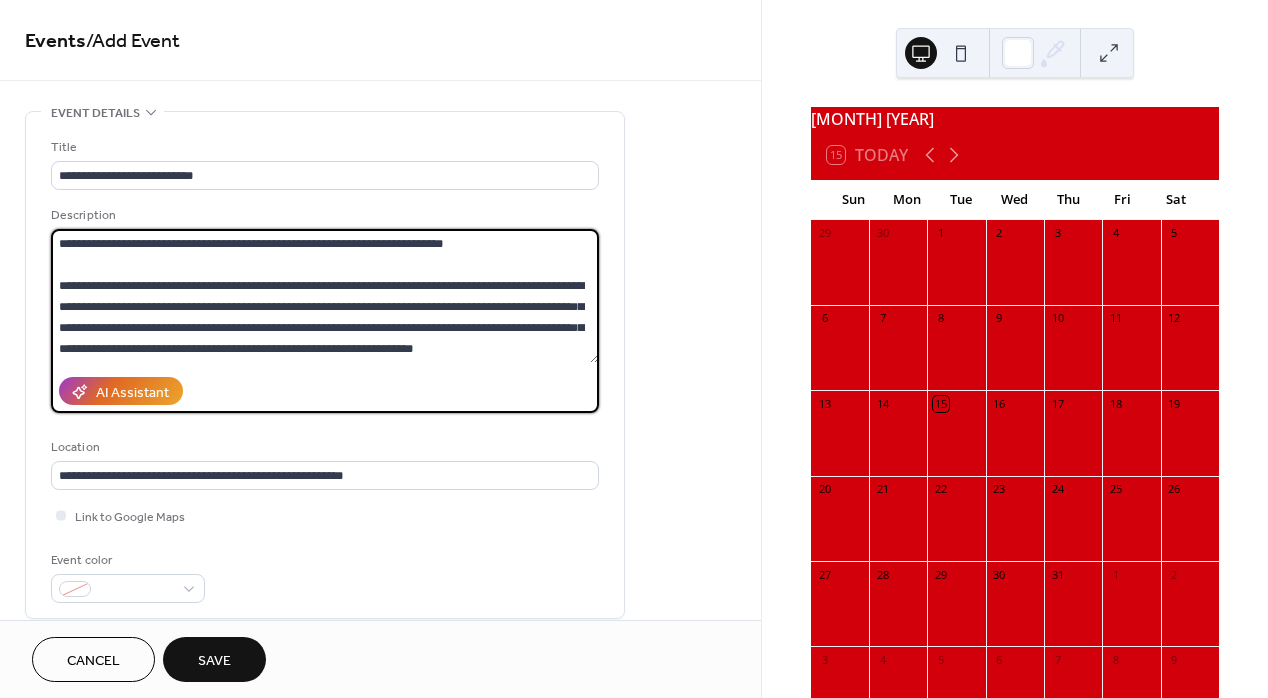 drag, startPoint x: 577, startPoint y: 349, endPoint x: 49, endPoint y: 283, distance: 532.109 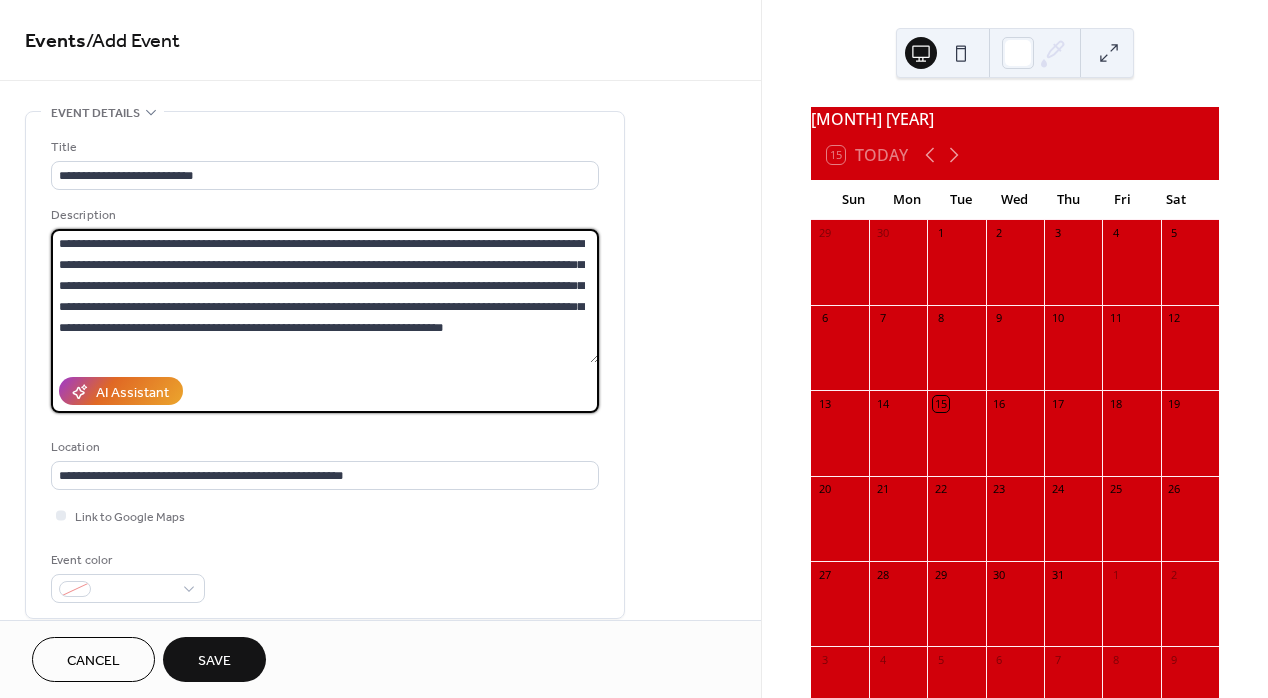 scroll, scrollTop: 0, scrollLeft: 0, axis: both 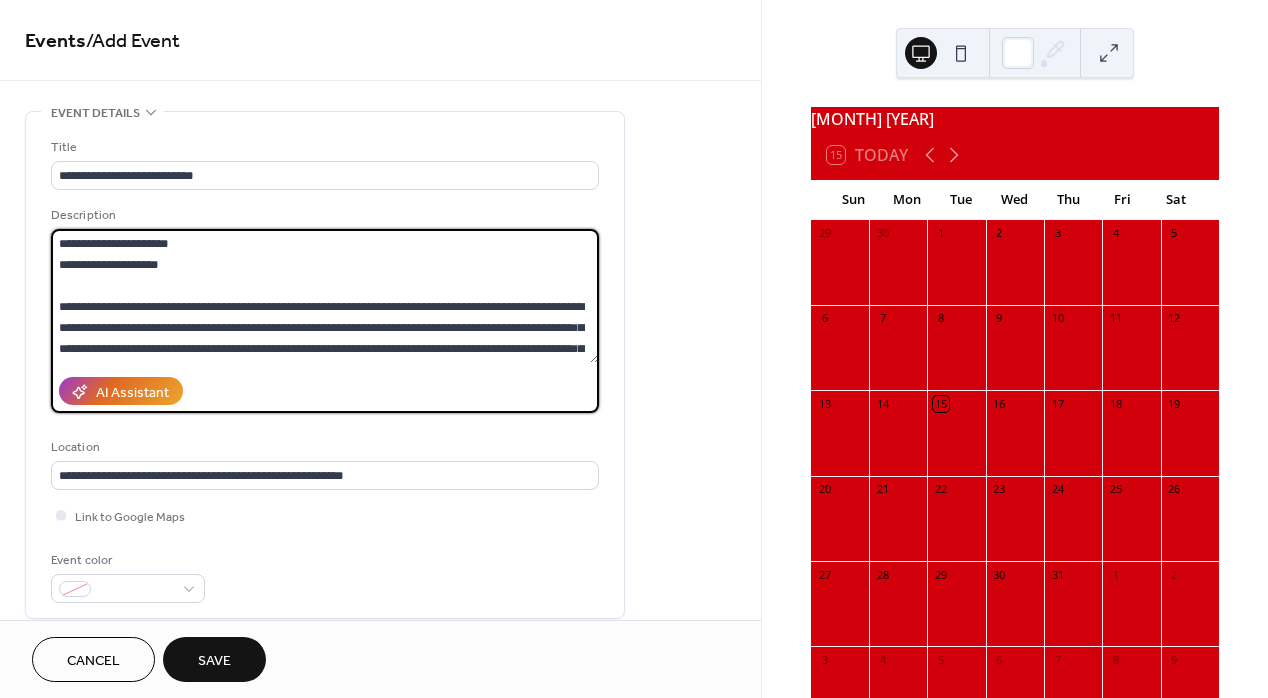 click on "**********" at bounding box center [325, 296] 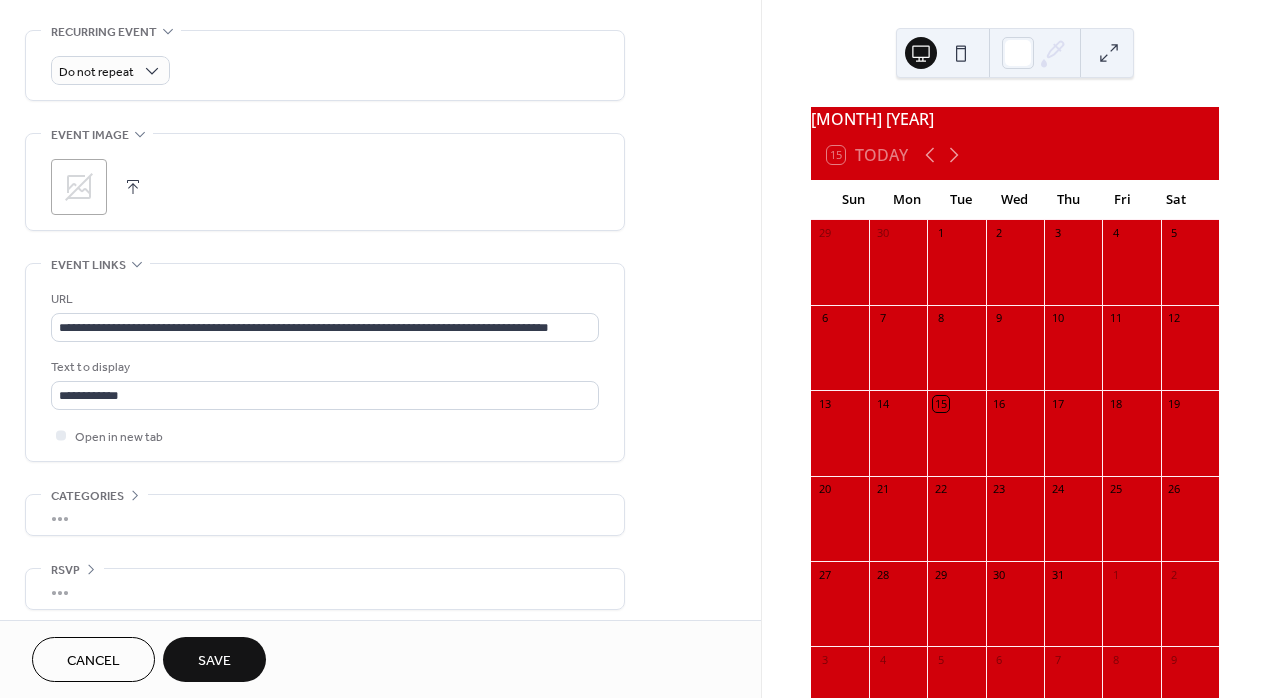 scroll, scrollTop: 866, scrollLeft: 0, axis: vertical 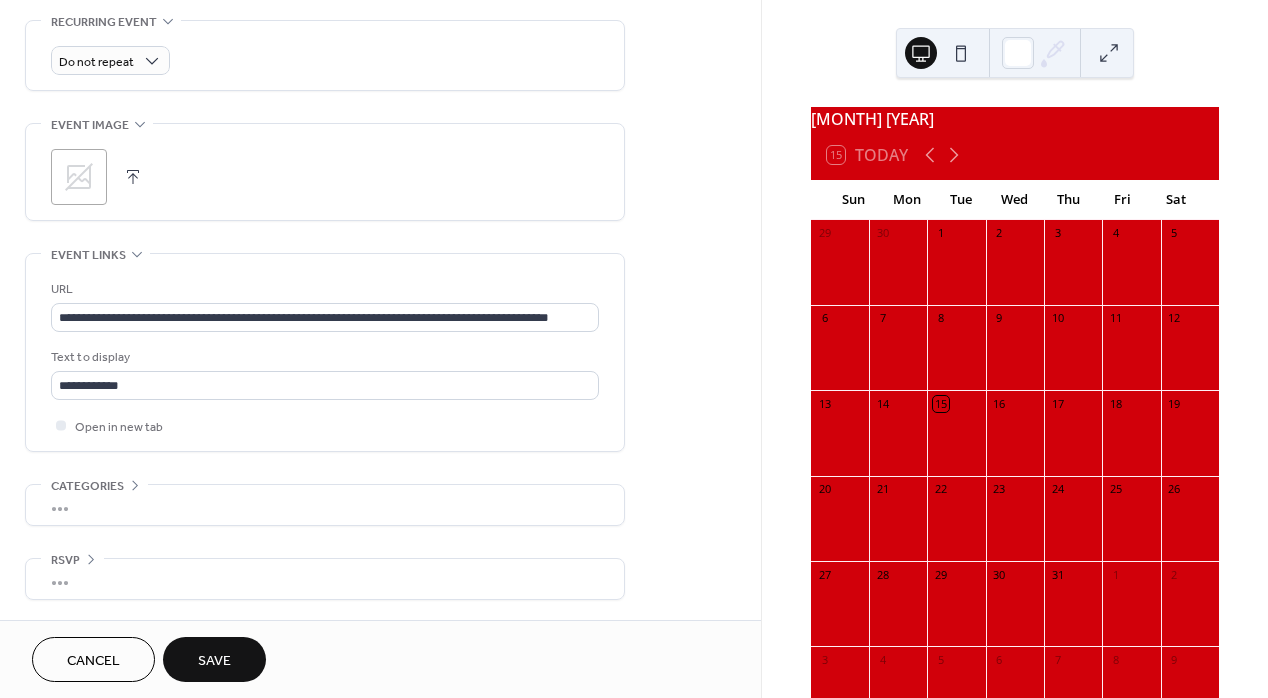 type on "**********" 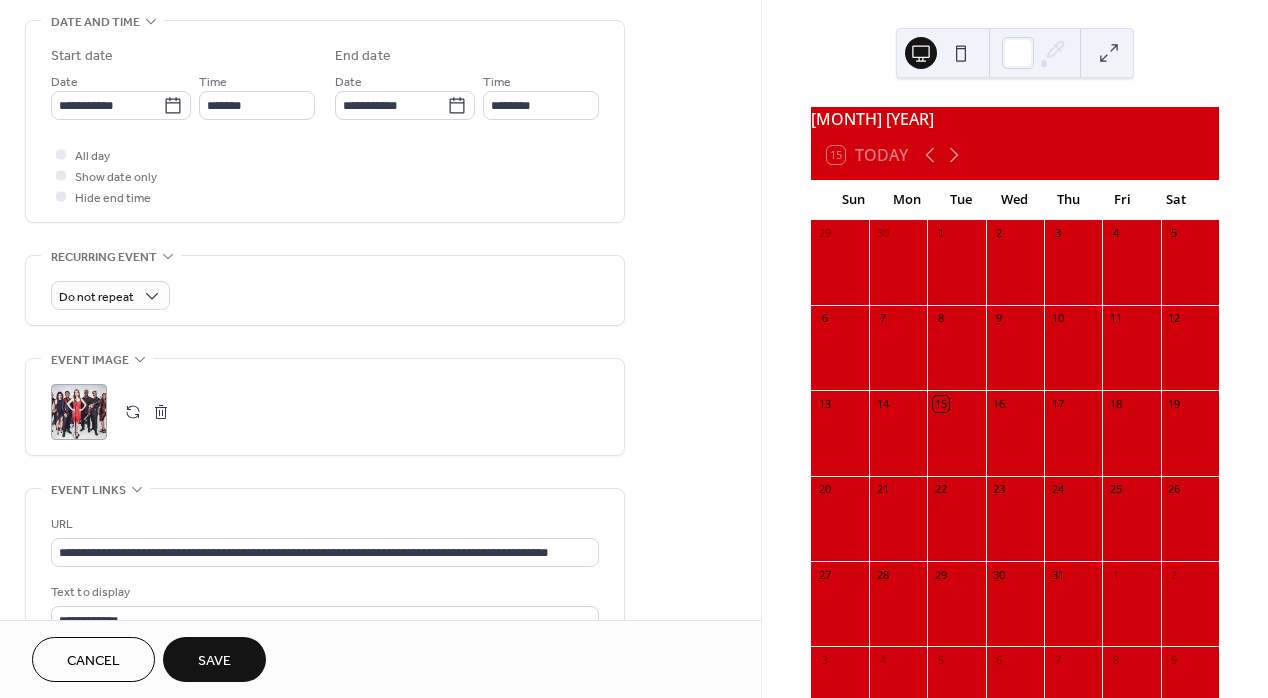scroll, scrollTop: 661, scrollLeft: 0, axis: vertical 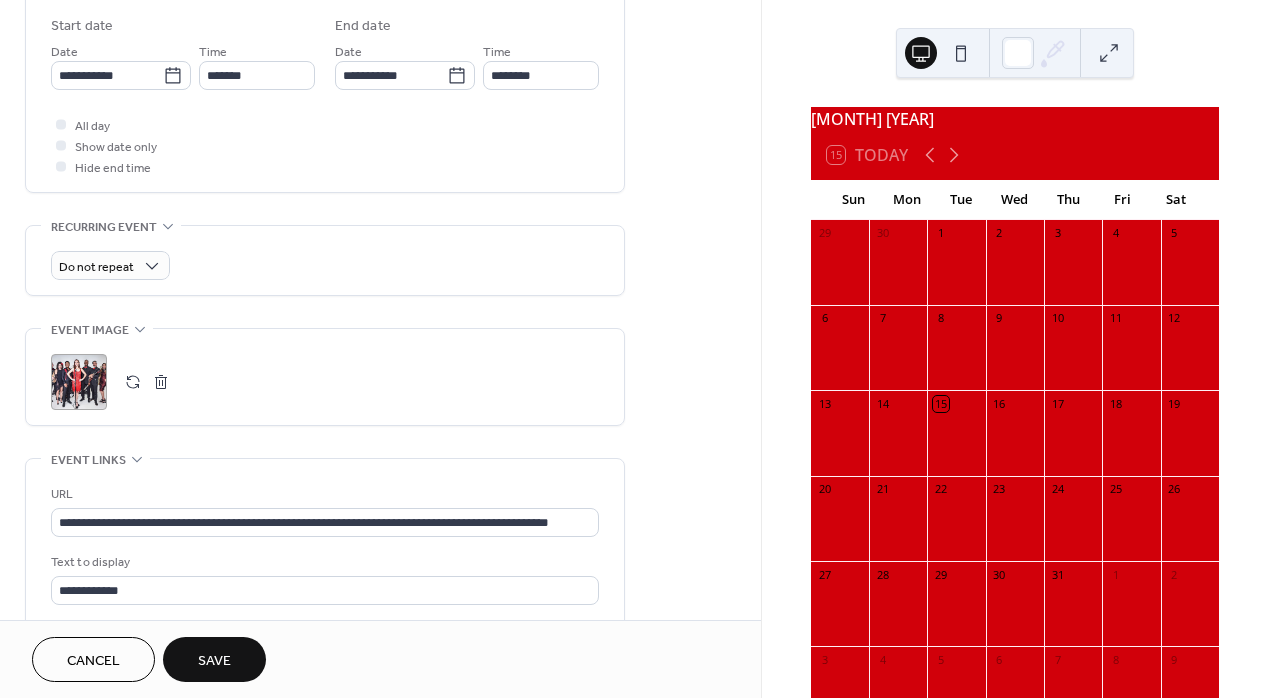 click on "Save" at bounding box center (214, 659) 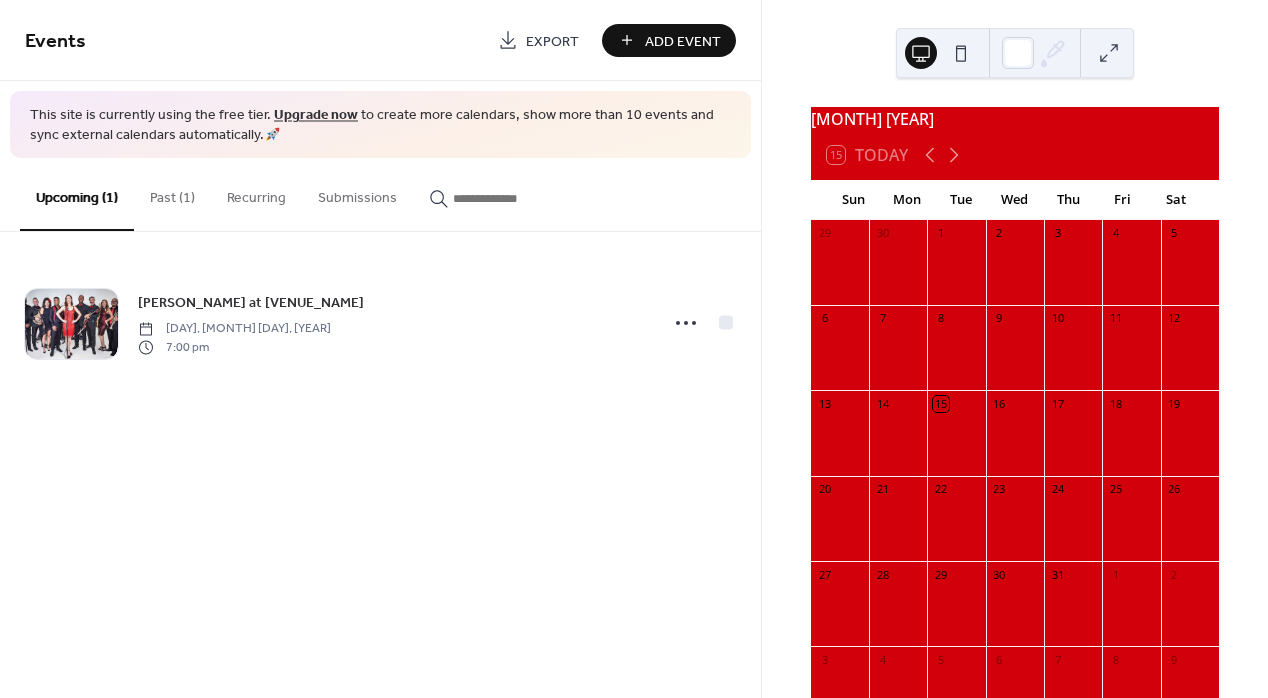 scroll, scrollTop: 139, scrollLeft: 0, axis: vertical 